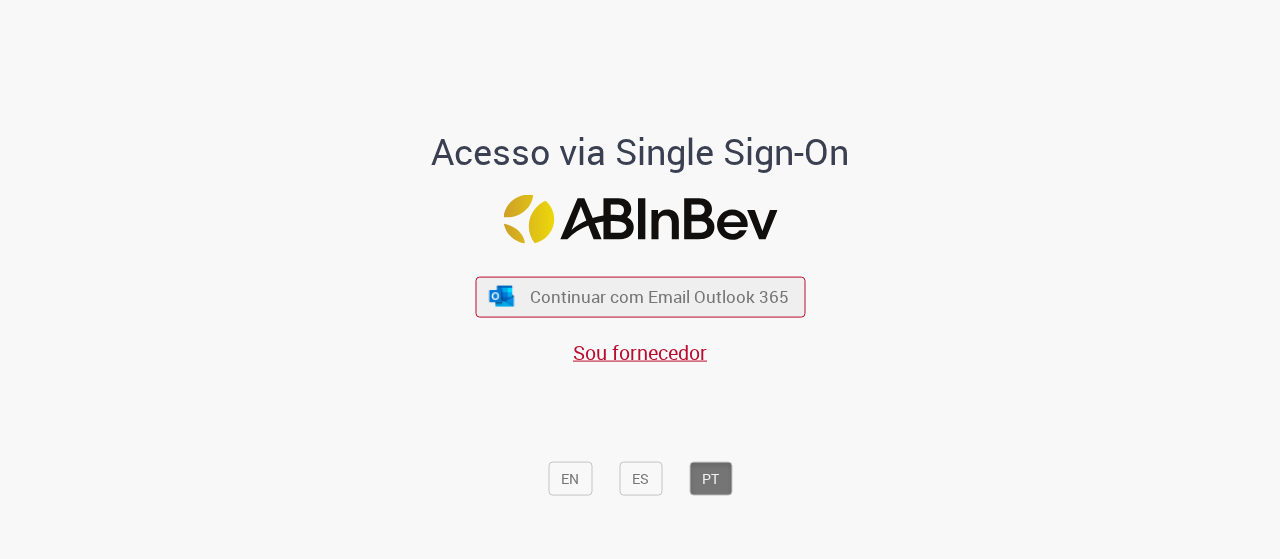 scroll, scrollTop: 0, scrollLeft: 0, axis: both 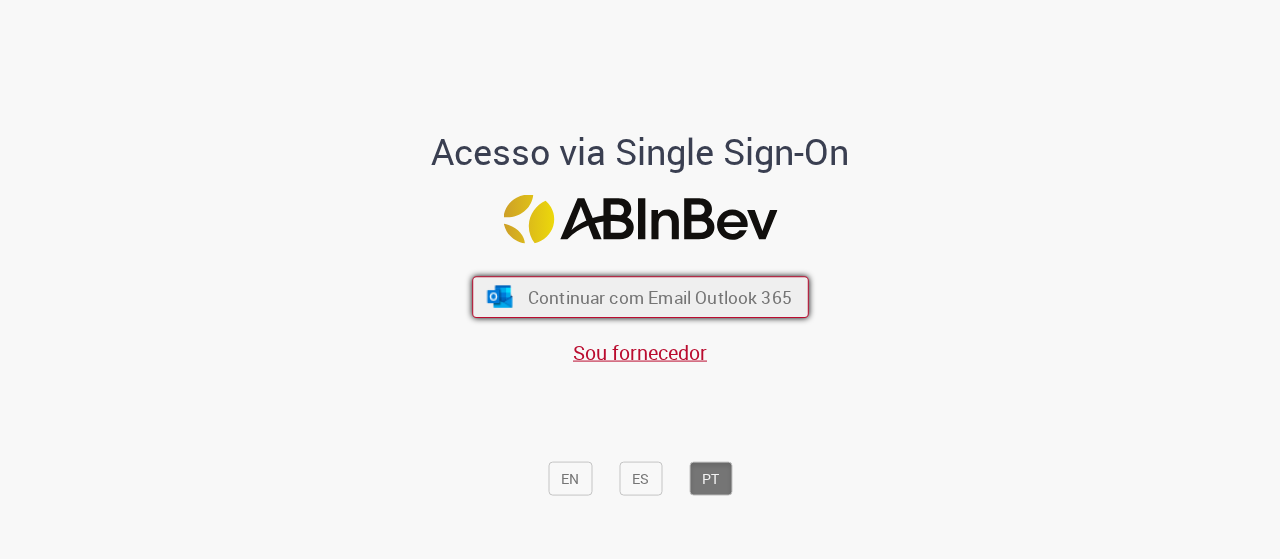 click on "Continuar com Email Outlook 365" at bounding box center [659, 296] 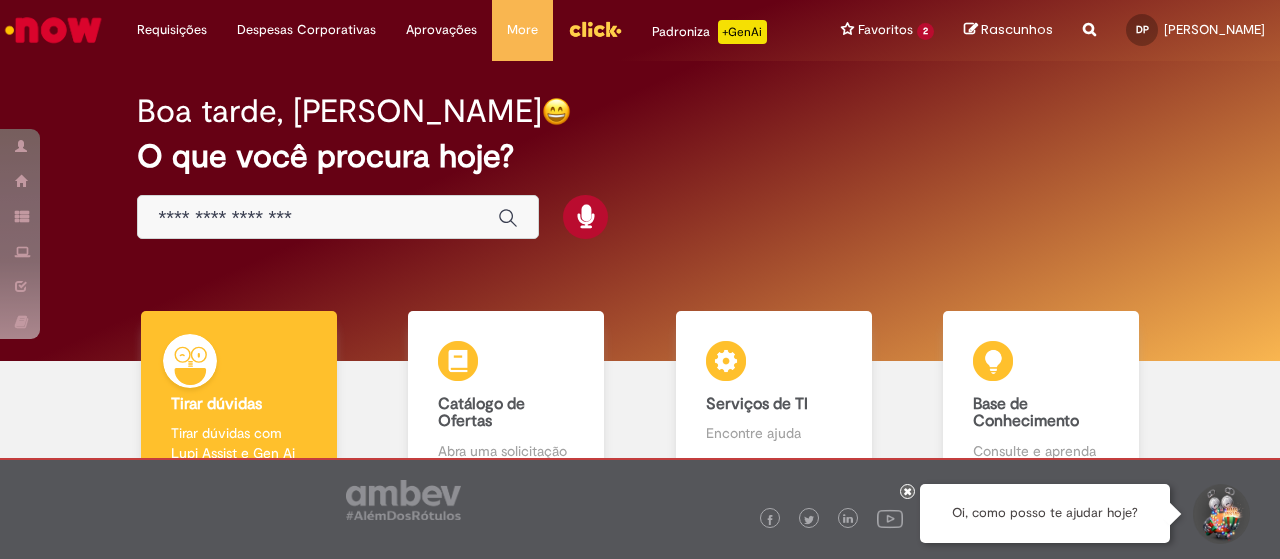 scroll, scrollTop: 0, scrollLeft: 0, axis: both 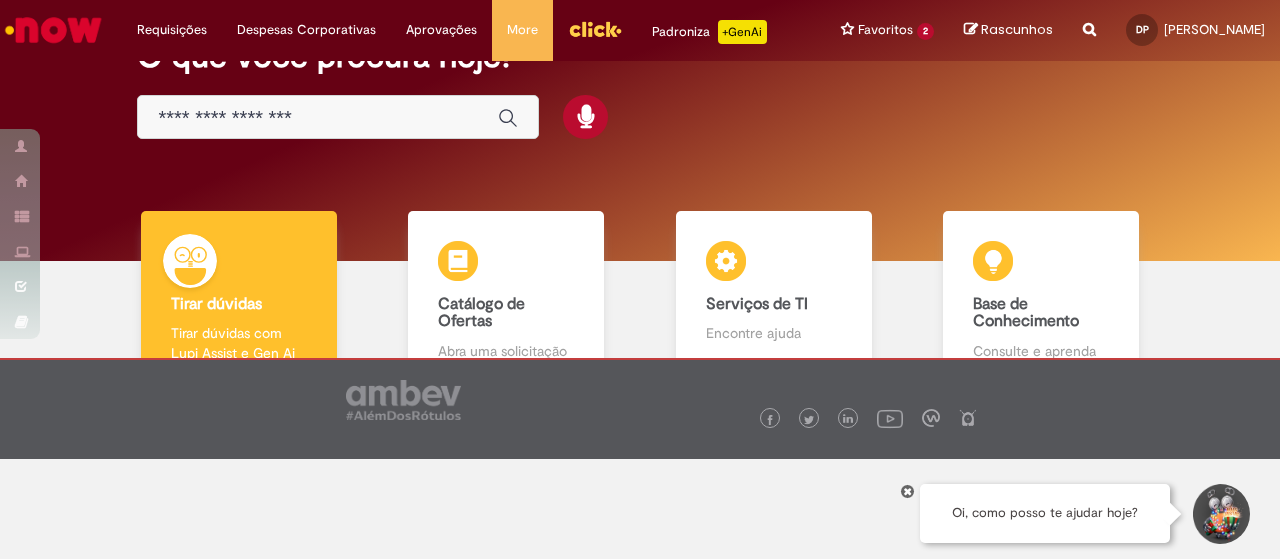click at bounding box center (318, 118) 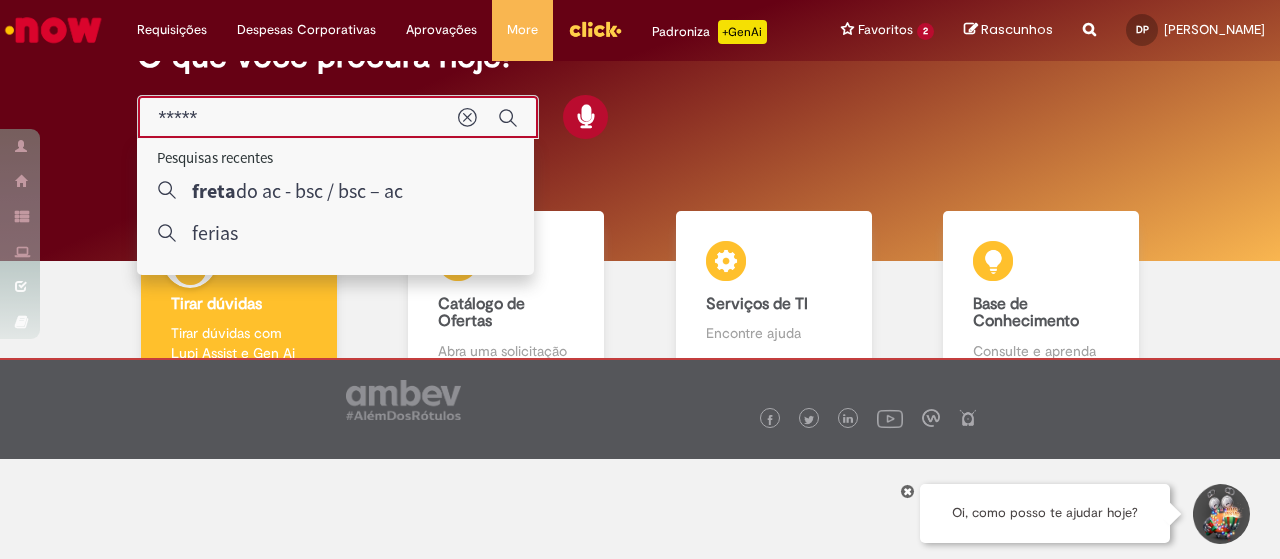type on "******" 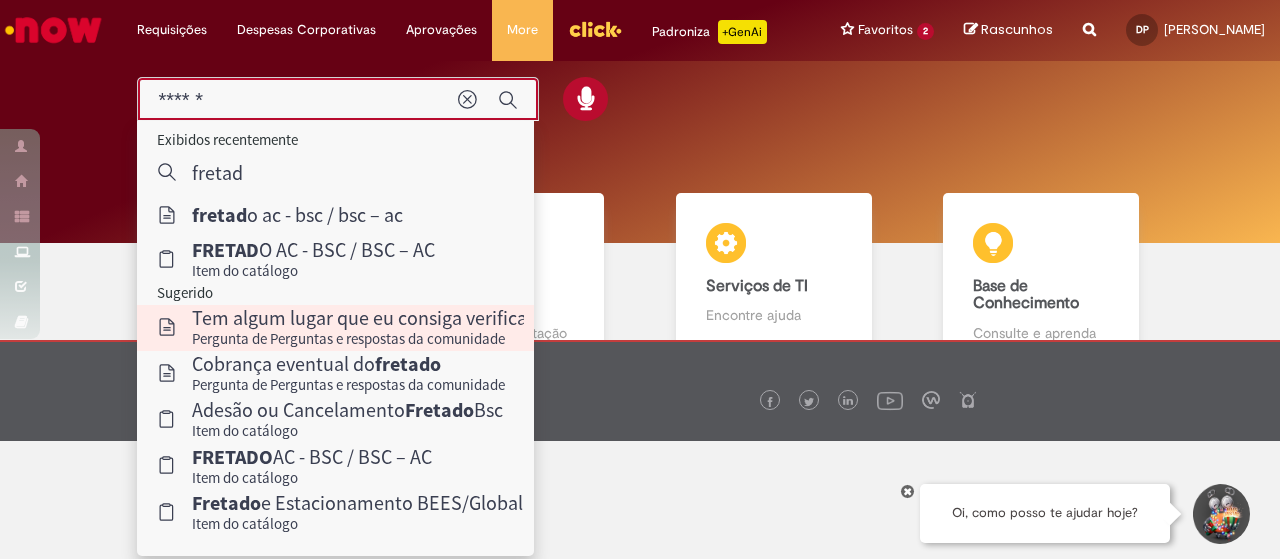 scroll, scrollTop: 128, scrollLeft: 0, axis: vertical 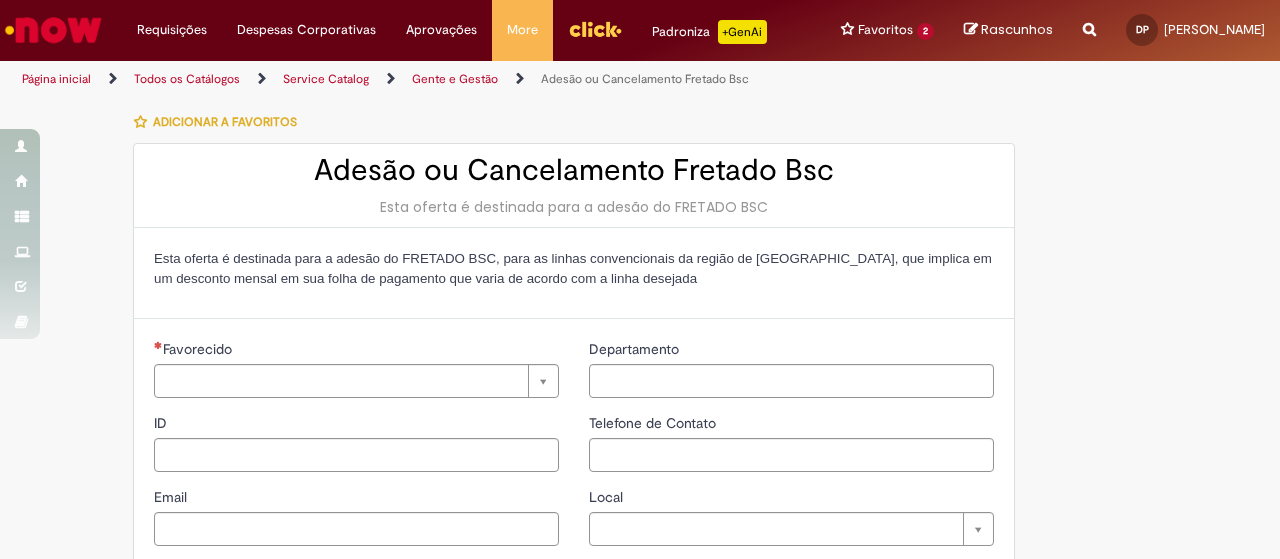 type on "********" 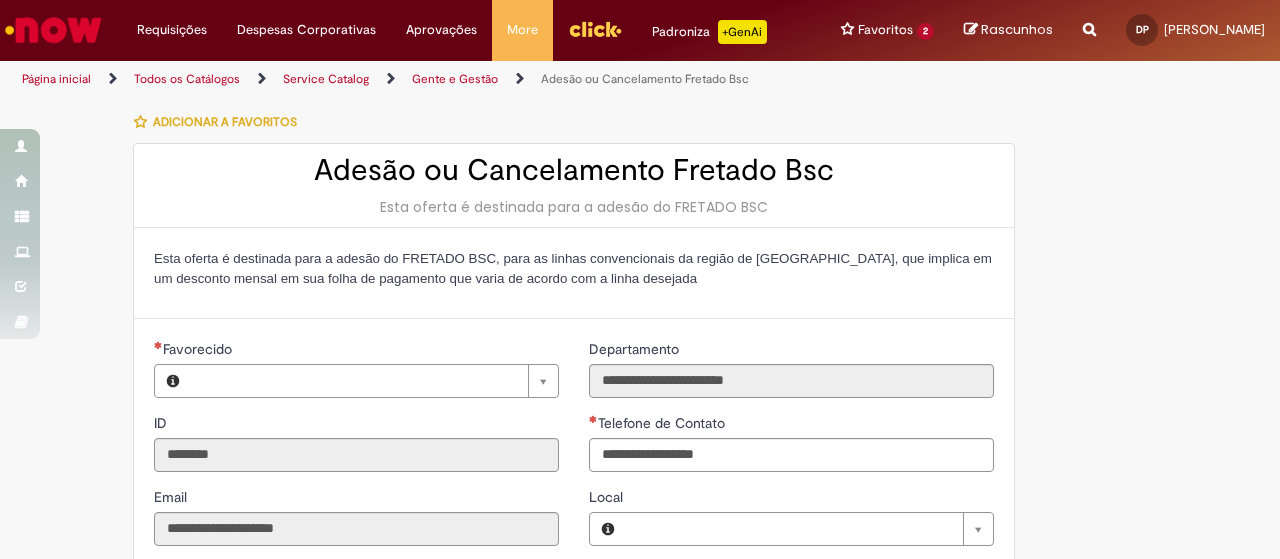 type on "**********" 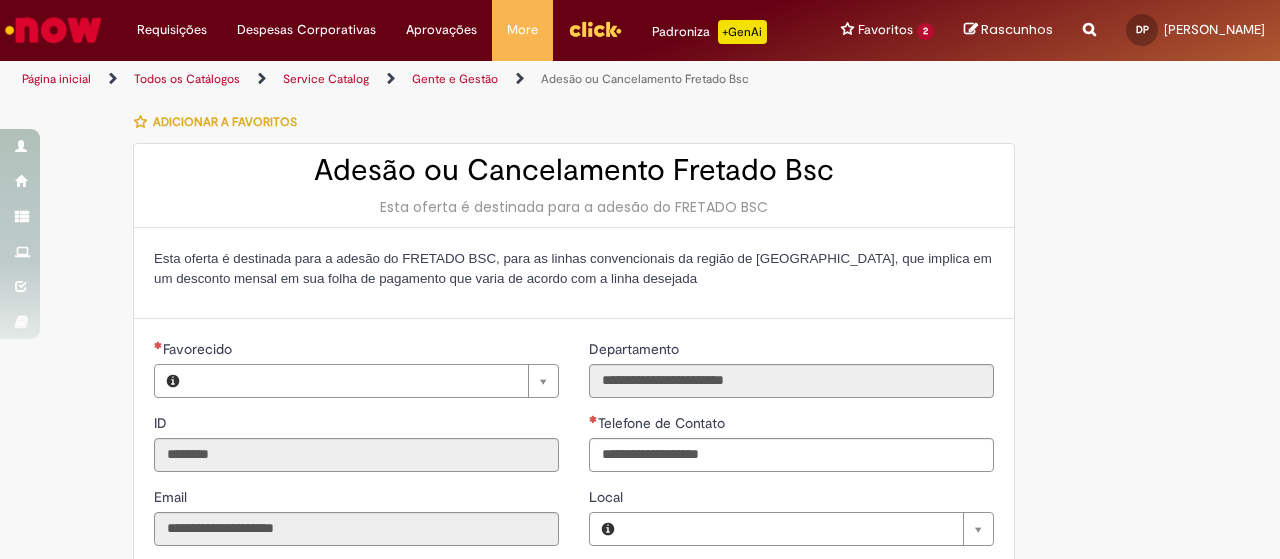 type on "**********" 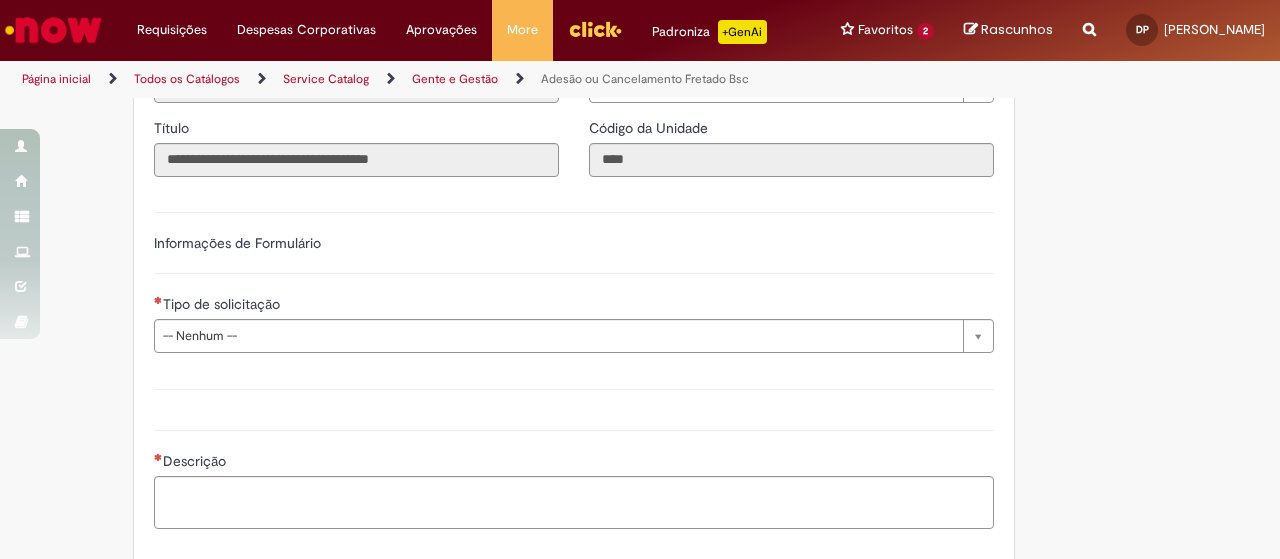 scroll, scrollTop: 500, scrollLeft: 0, axis: vertical 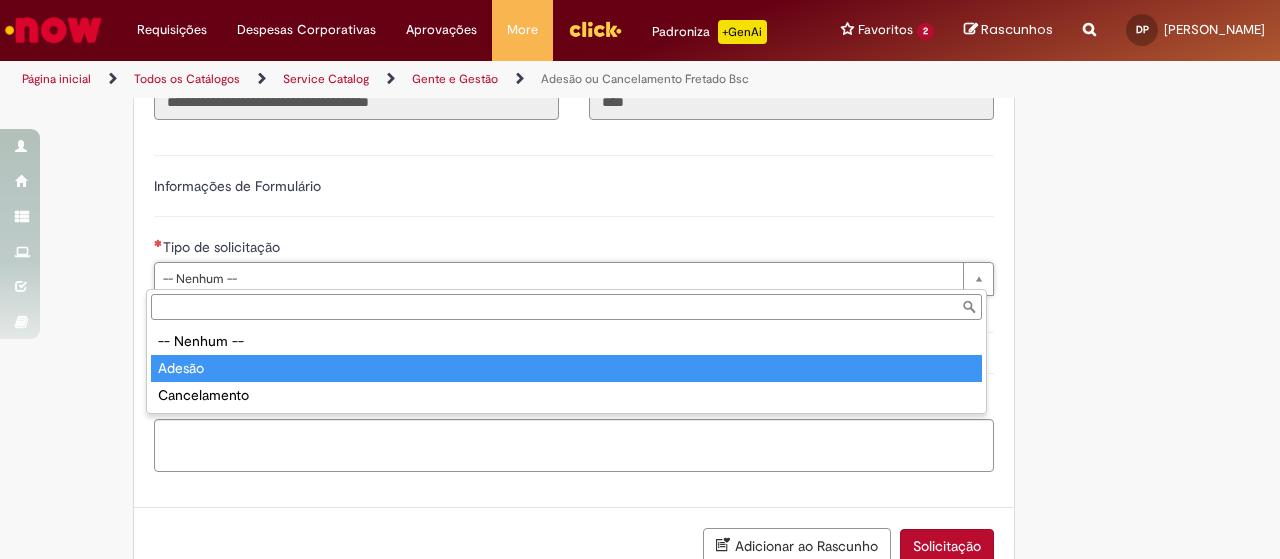 type on "******" 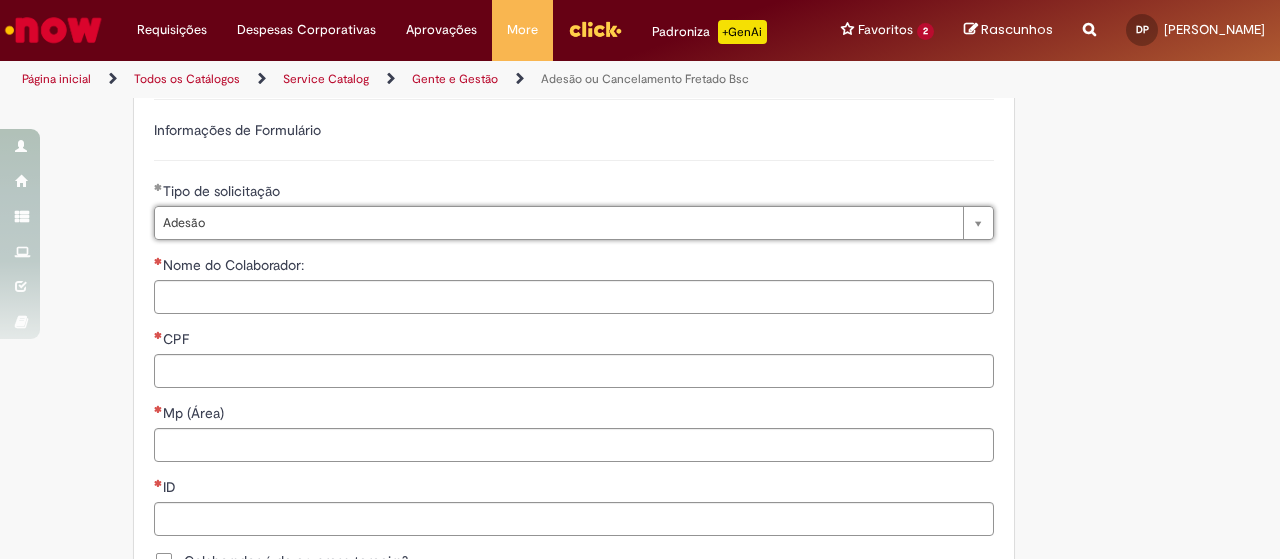 scroll, scrollTop: 600, scrollLeft: 0, axis: vertical 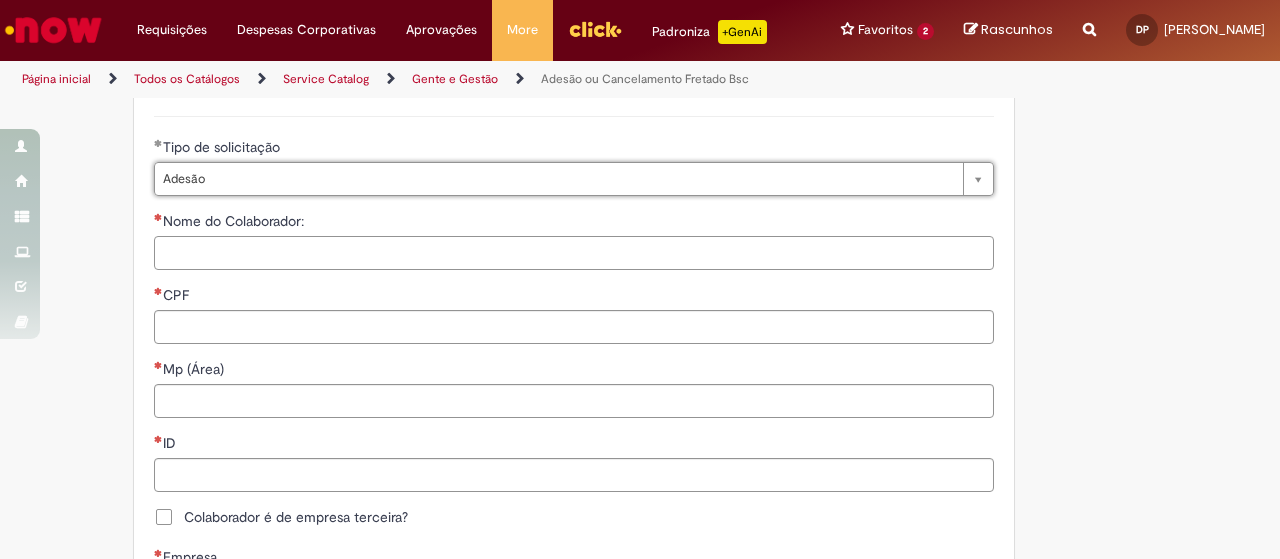 click on "Nome do Colaborador:" at bounding box center [574, 253] 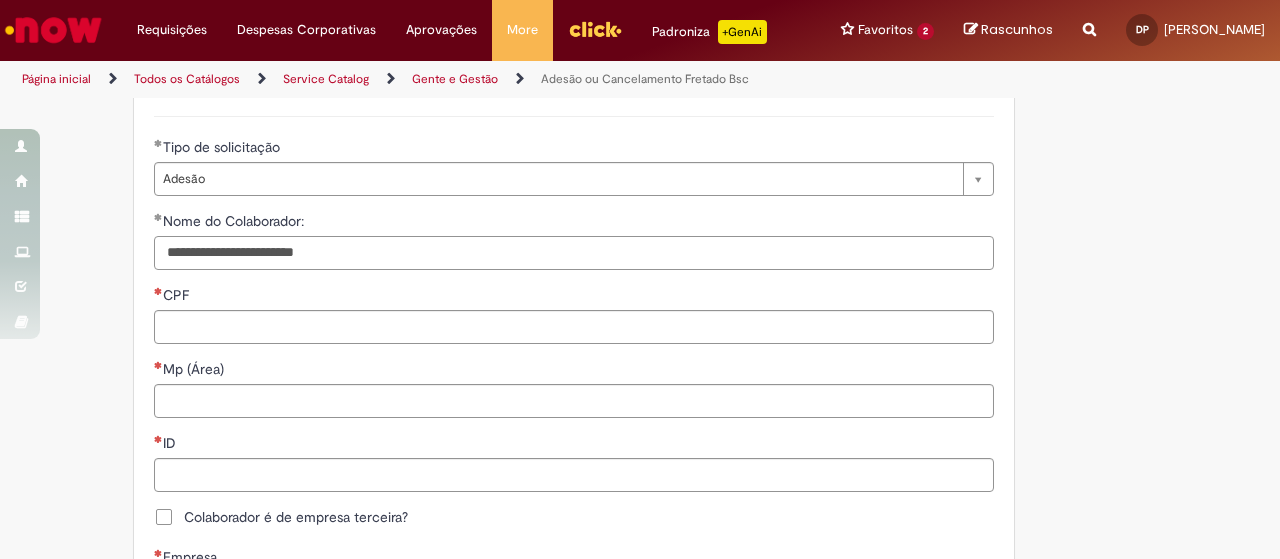 type on "**********" 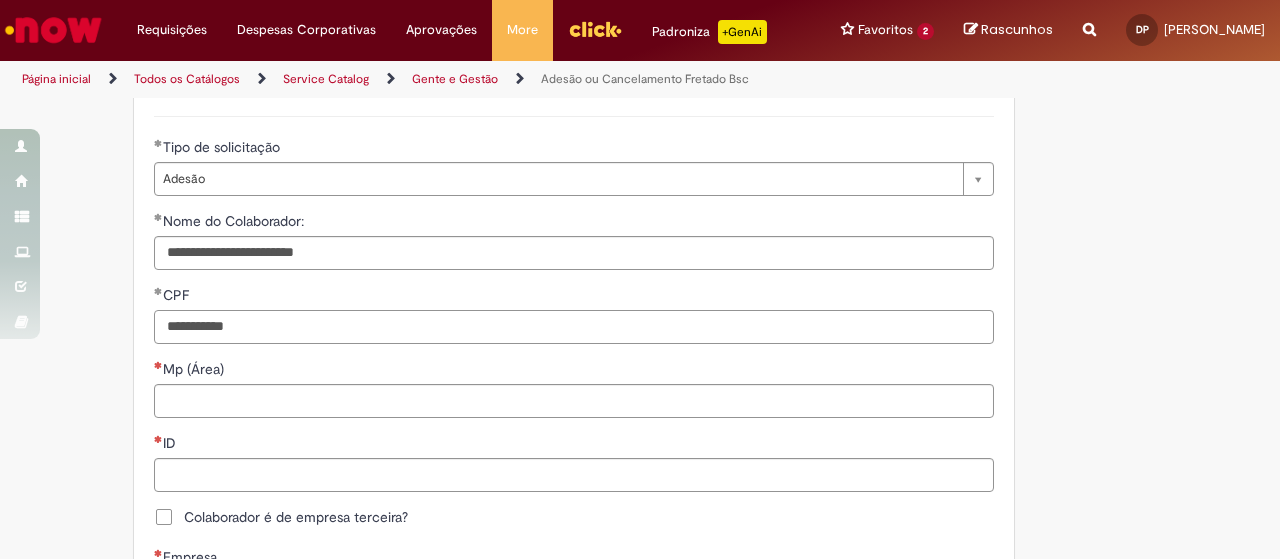 type on "**********" 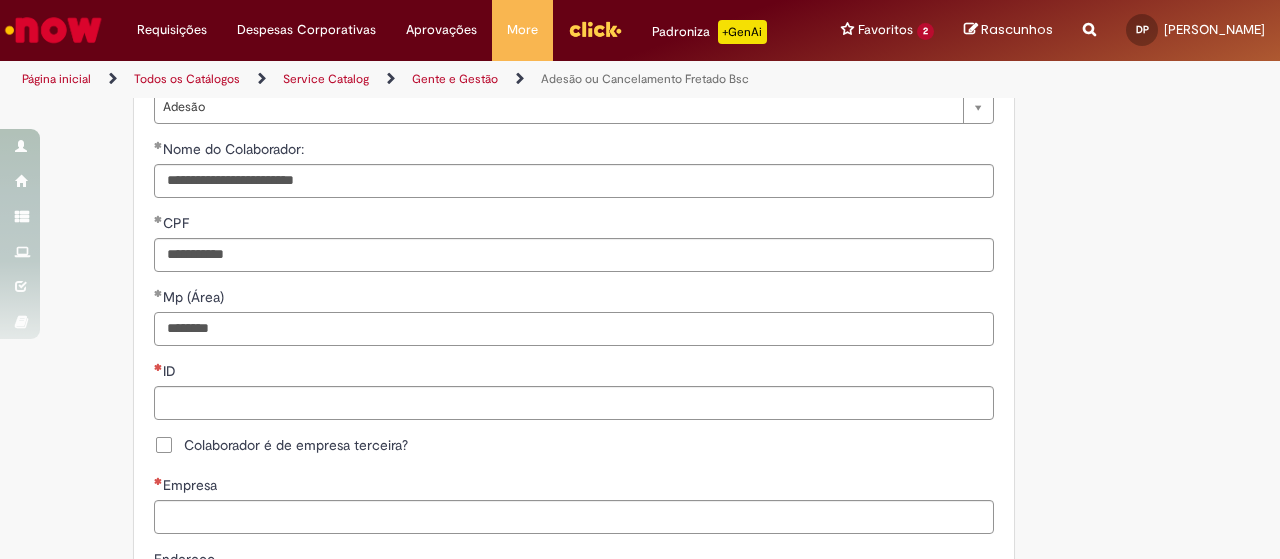 scroll, scrollTop: 700, scrollLeft: 0, axis: vertical 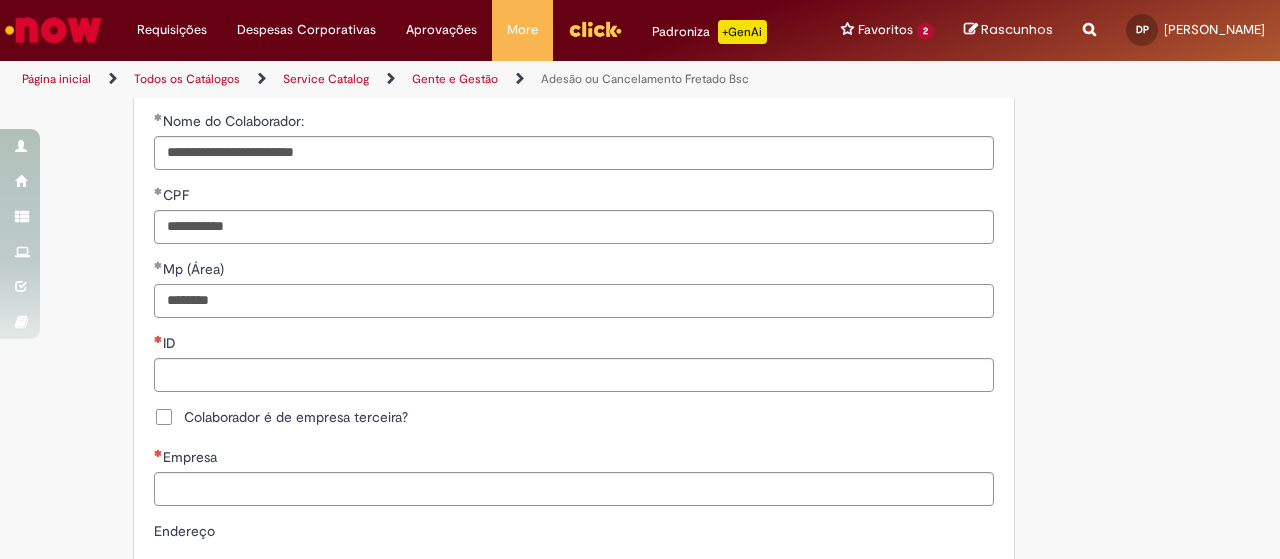 type on "********" 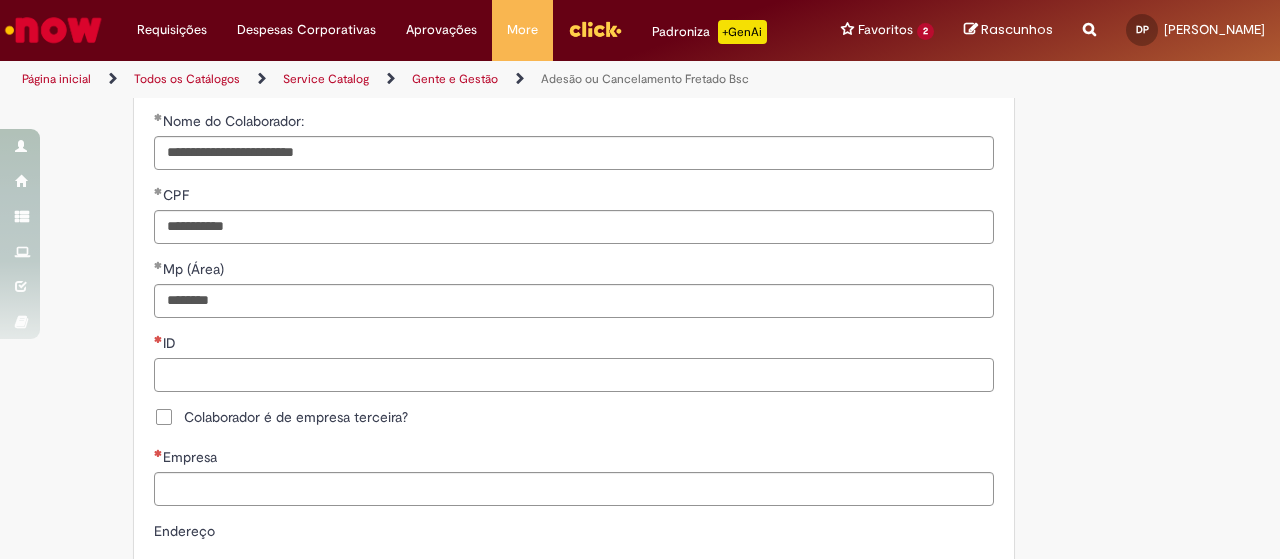click on "ID" at bounding box center (574, 375) 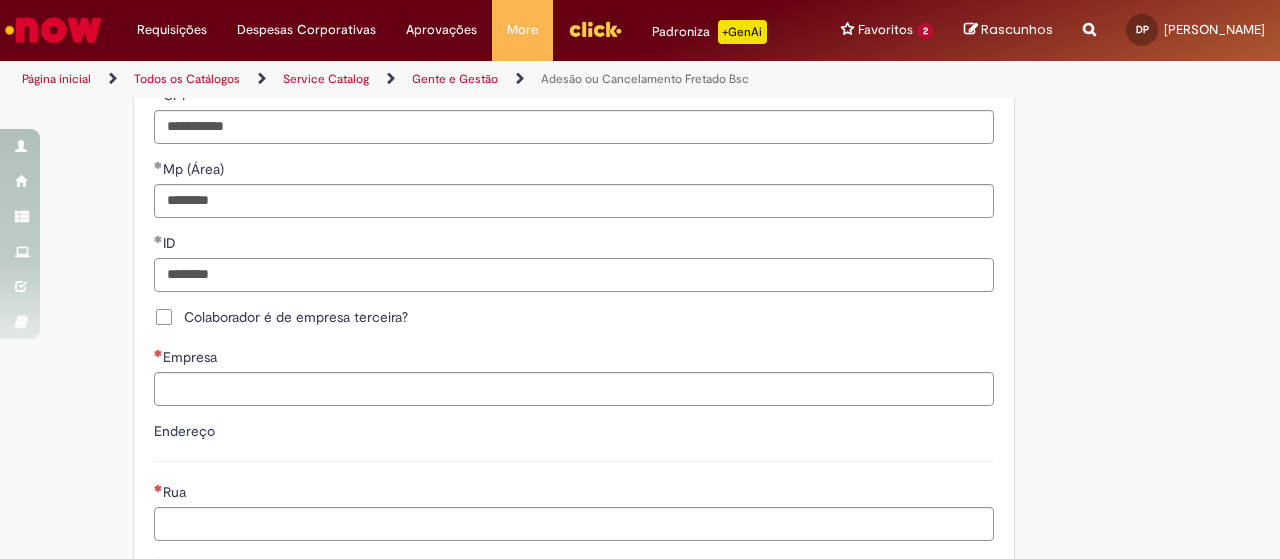 scroll, scrollTop: 900, scrollLeft: 0, axis: vertical 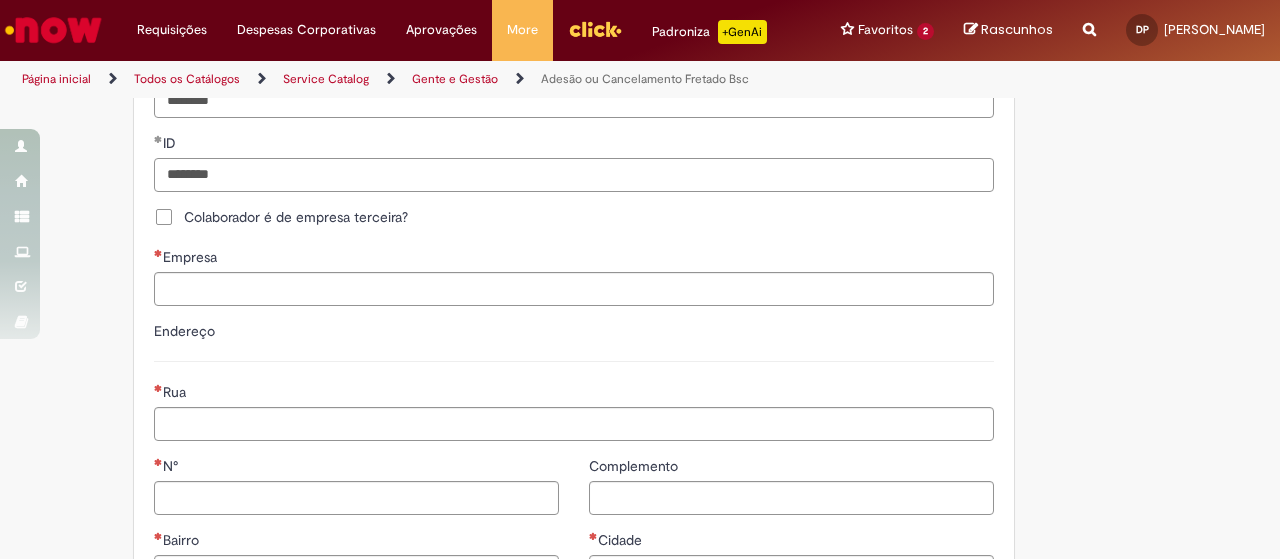 type on "********" 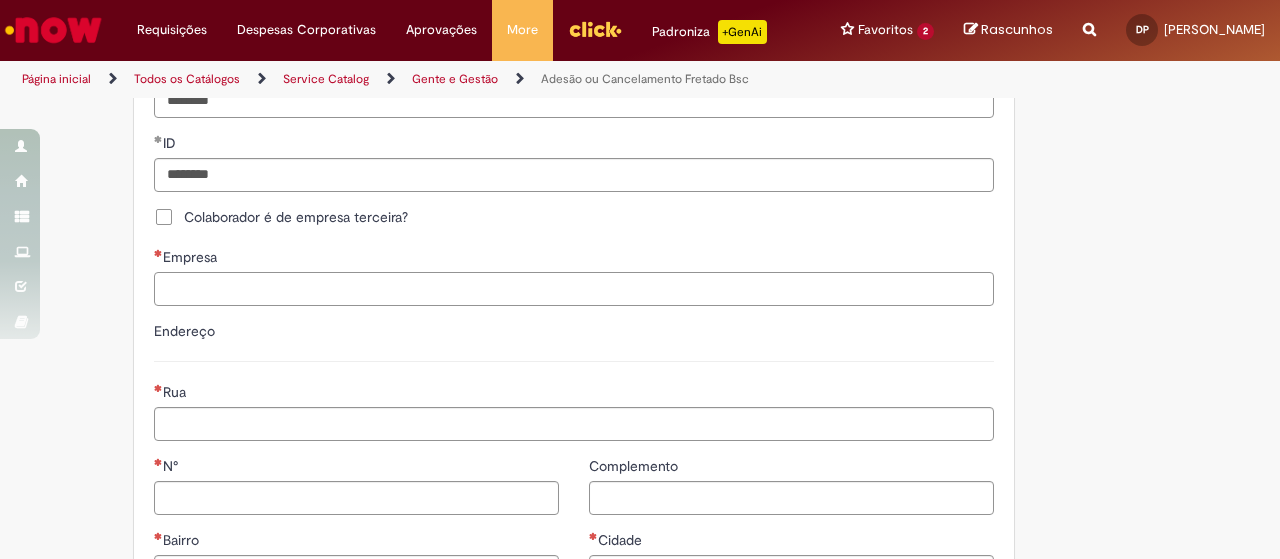 click on "Empresa" at bounding box center (574, 289) 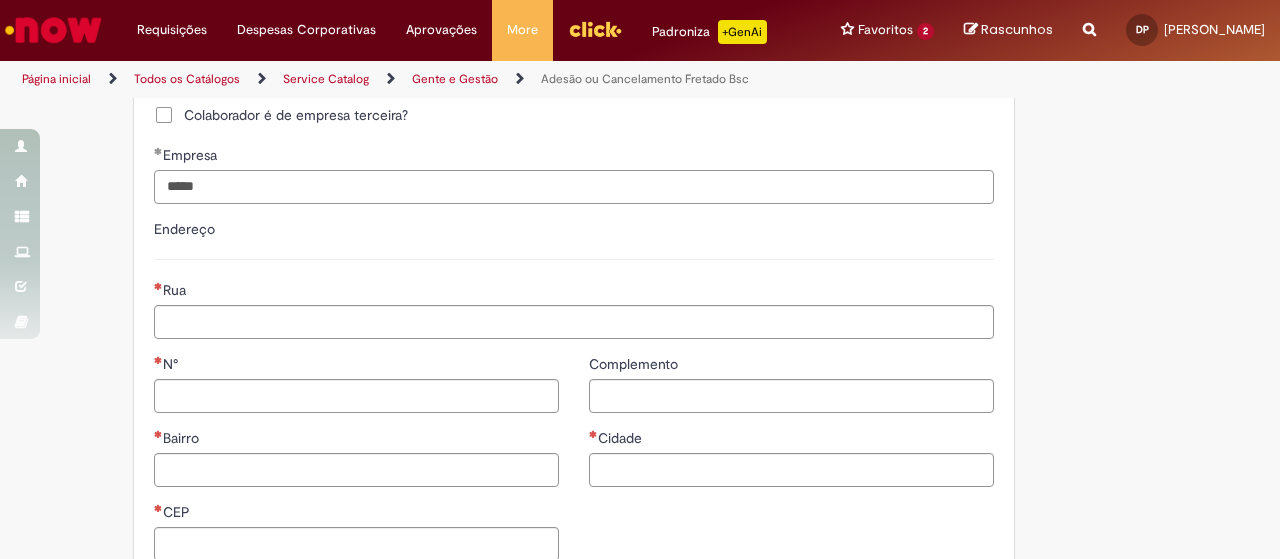 scroll, scrollTop: 1100, scrollLeft: 0, axis: vertical 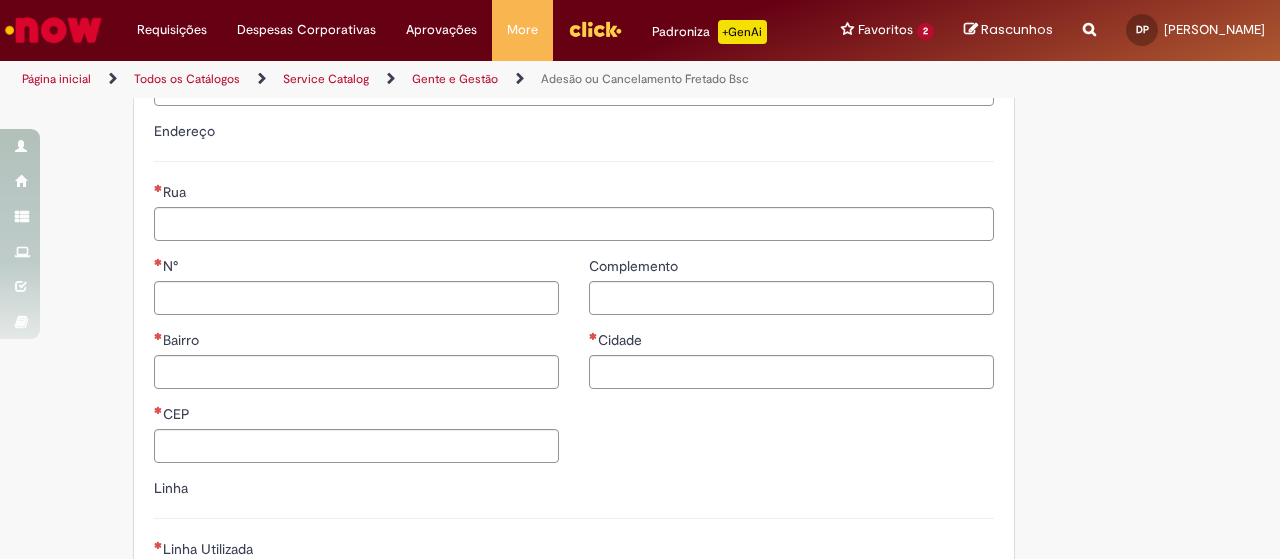 type on "*****" 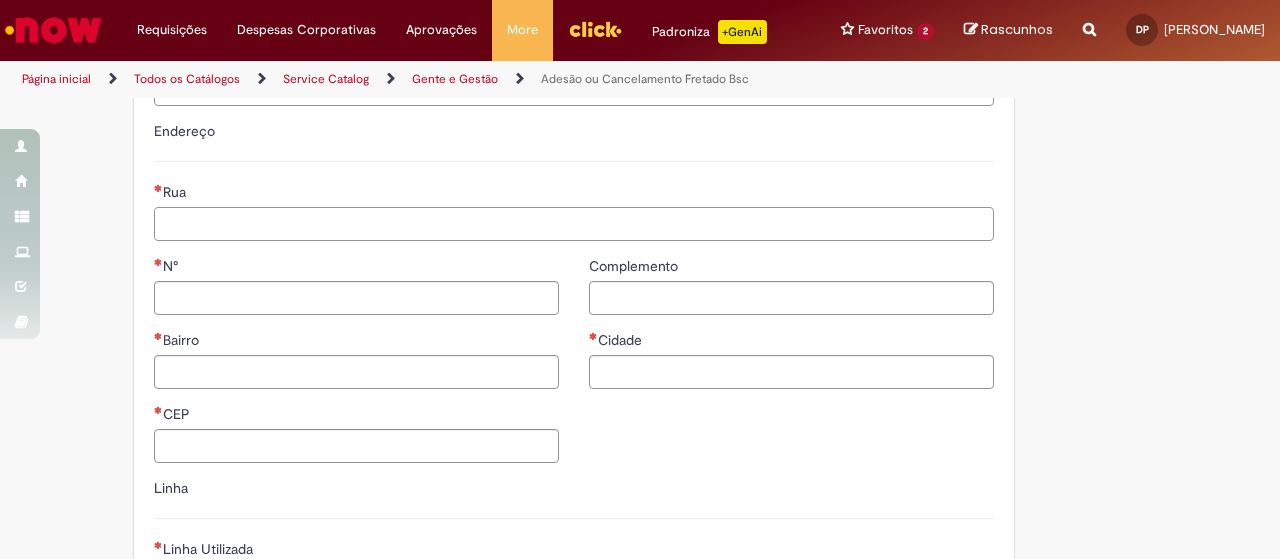 click on "Rua" at bounding box center [574, 224] 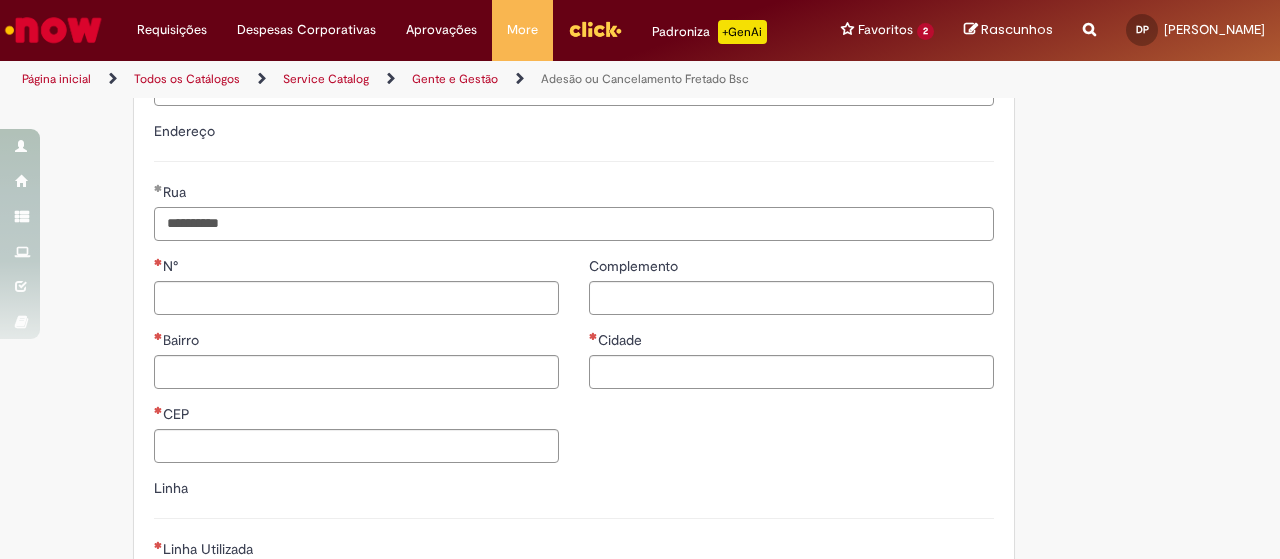 type on "**********" 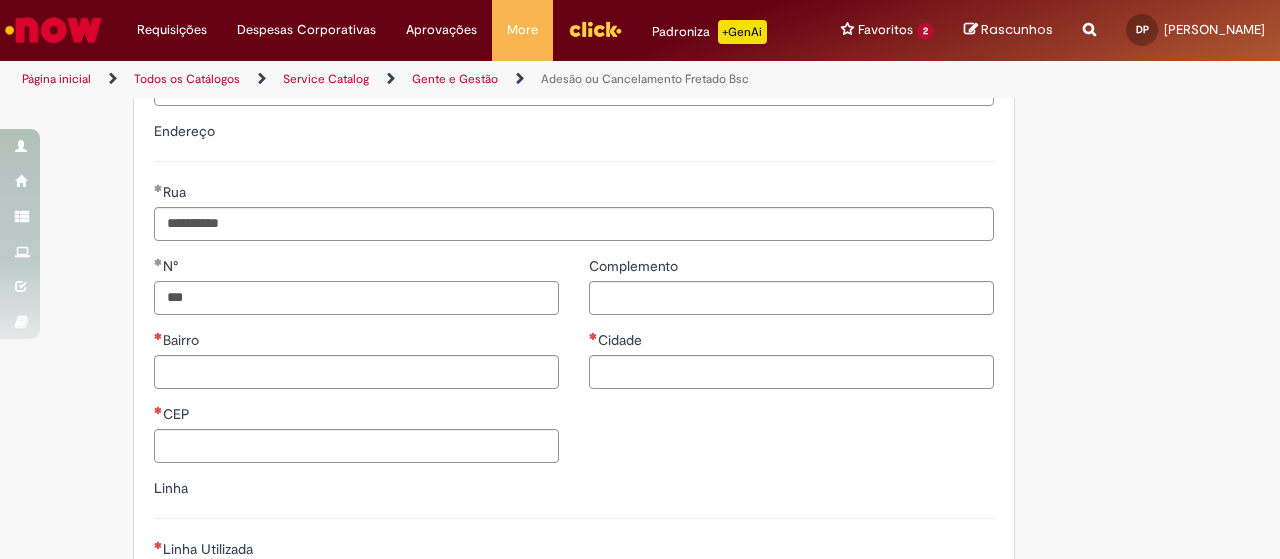 type on "***" 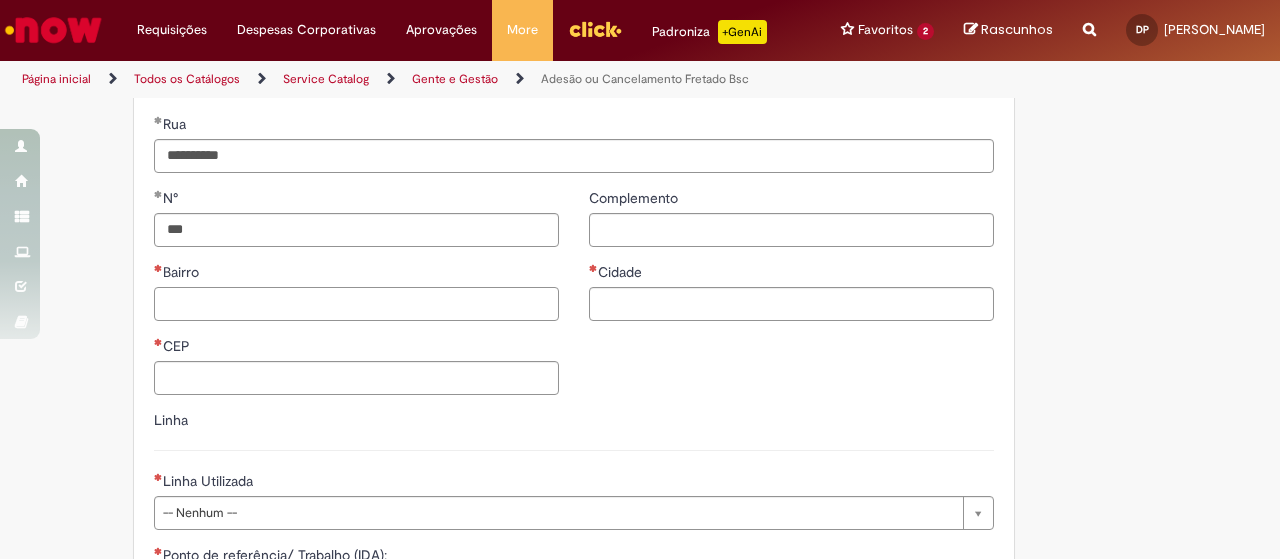 scroll, scrollTop: 1200, scrollLeft: 0, axis: vertical 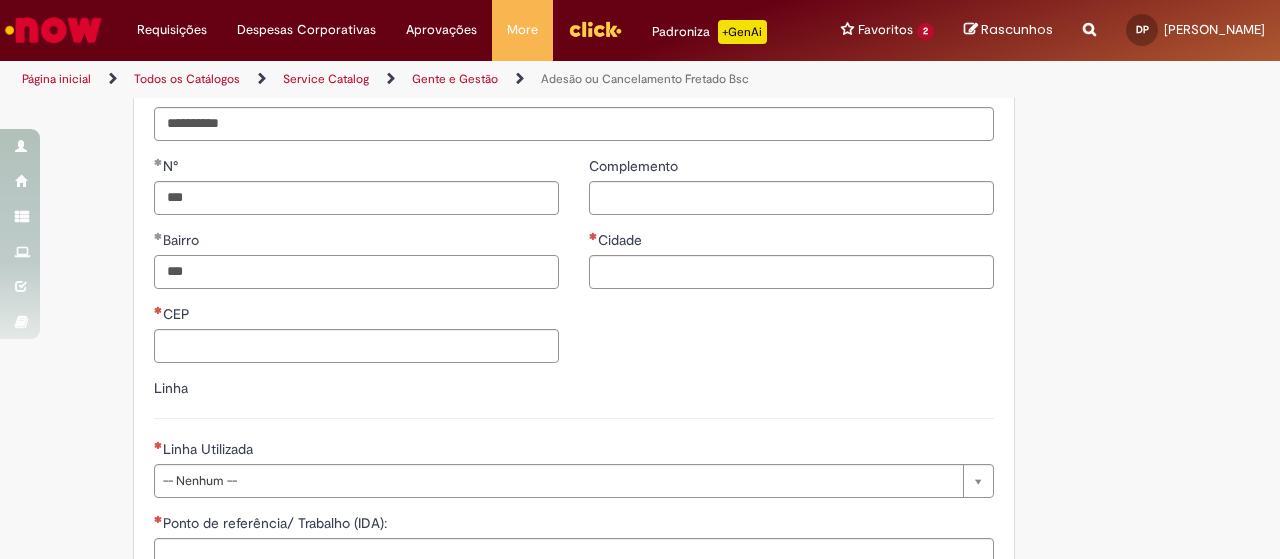 type on "**********" 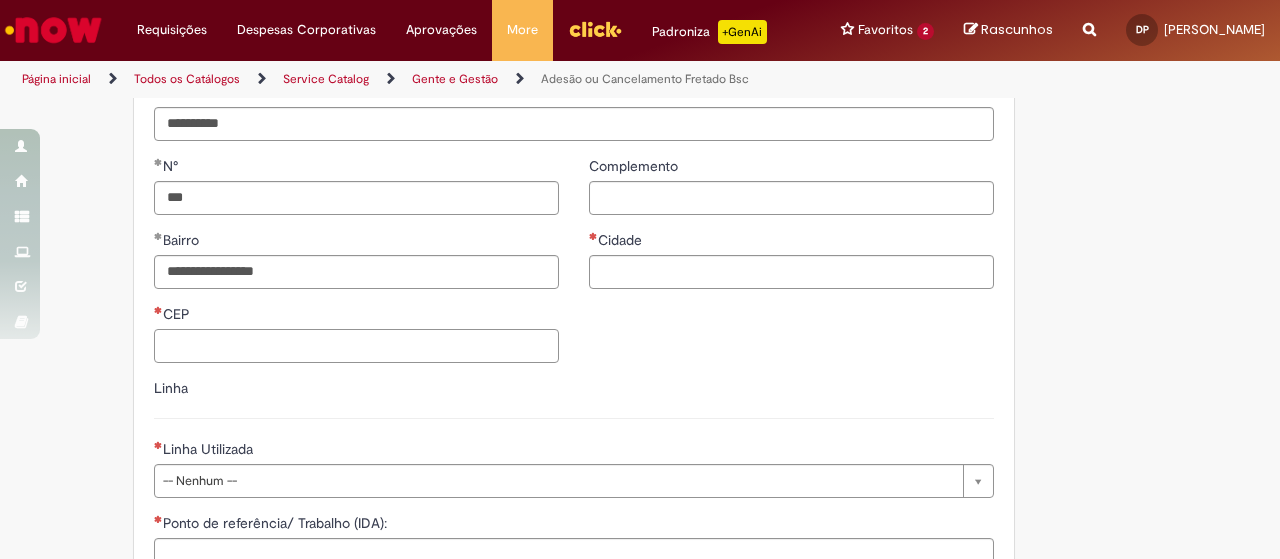 type on "*********" 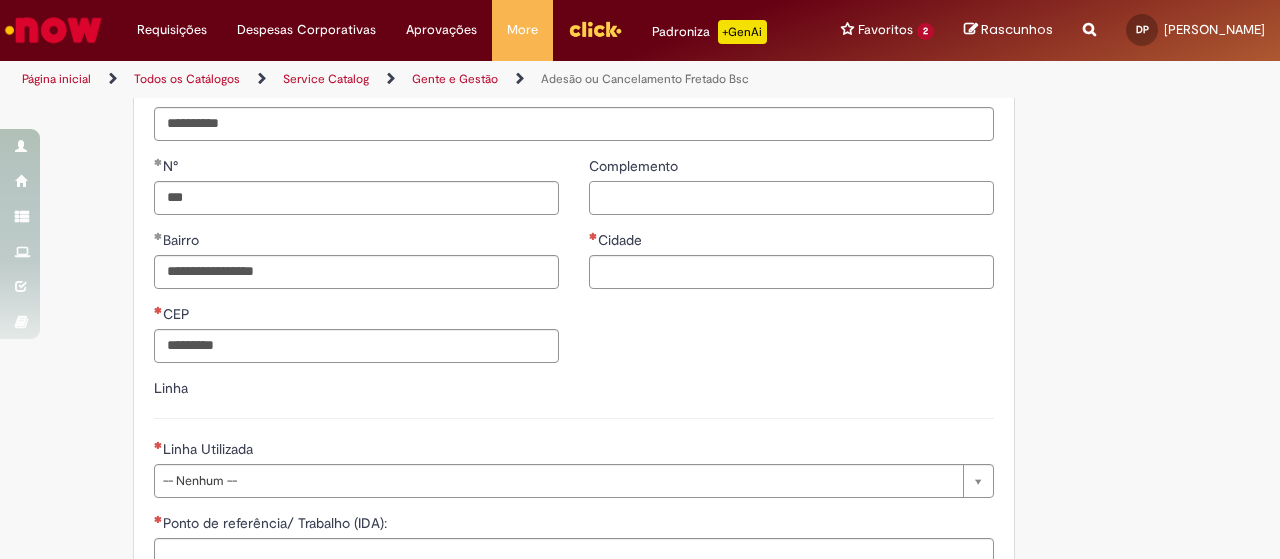 type on "*******" 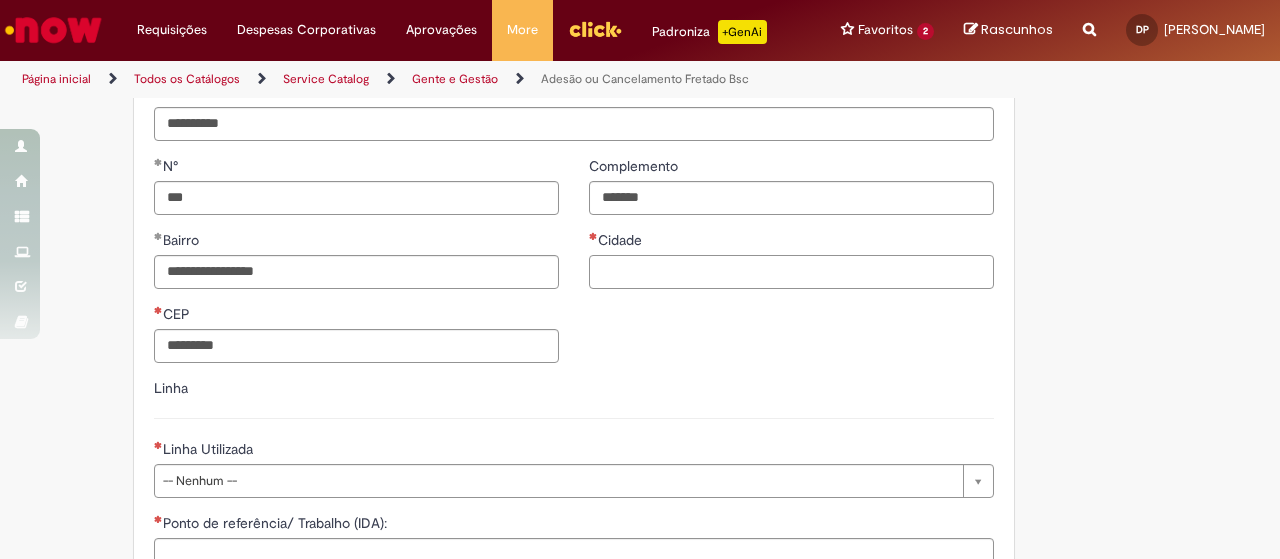 type on "********" 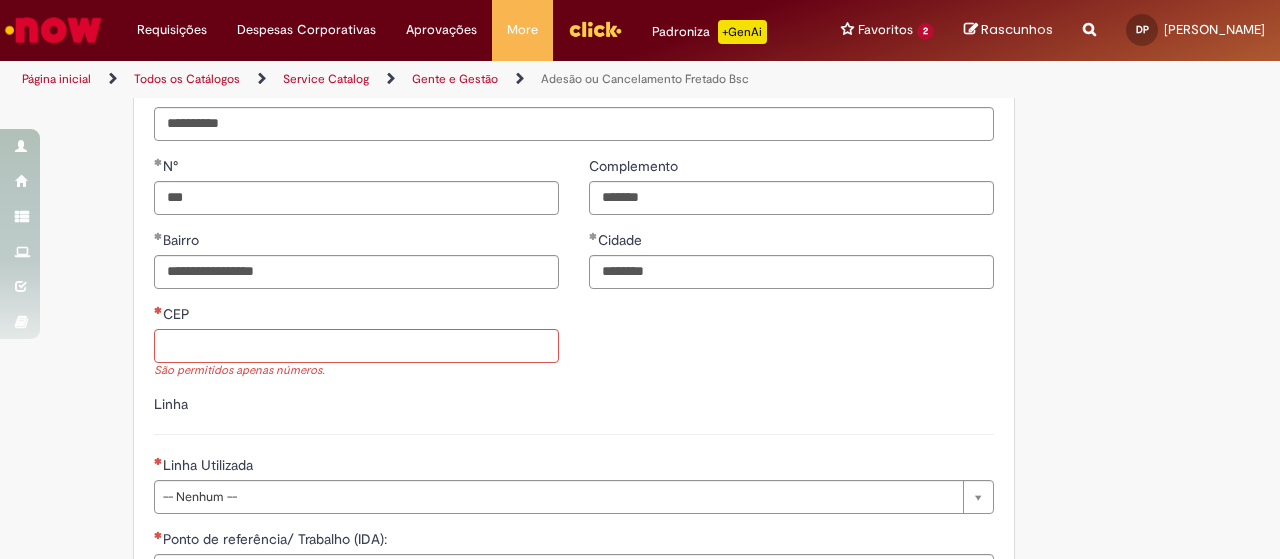 type on "*********" 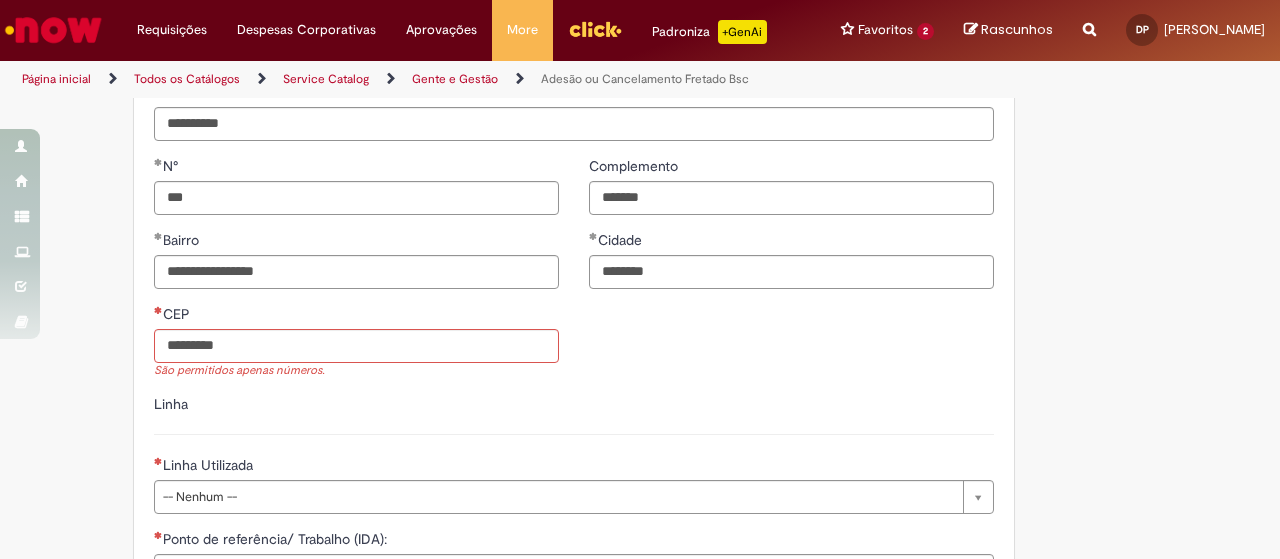 type 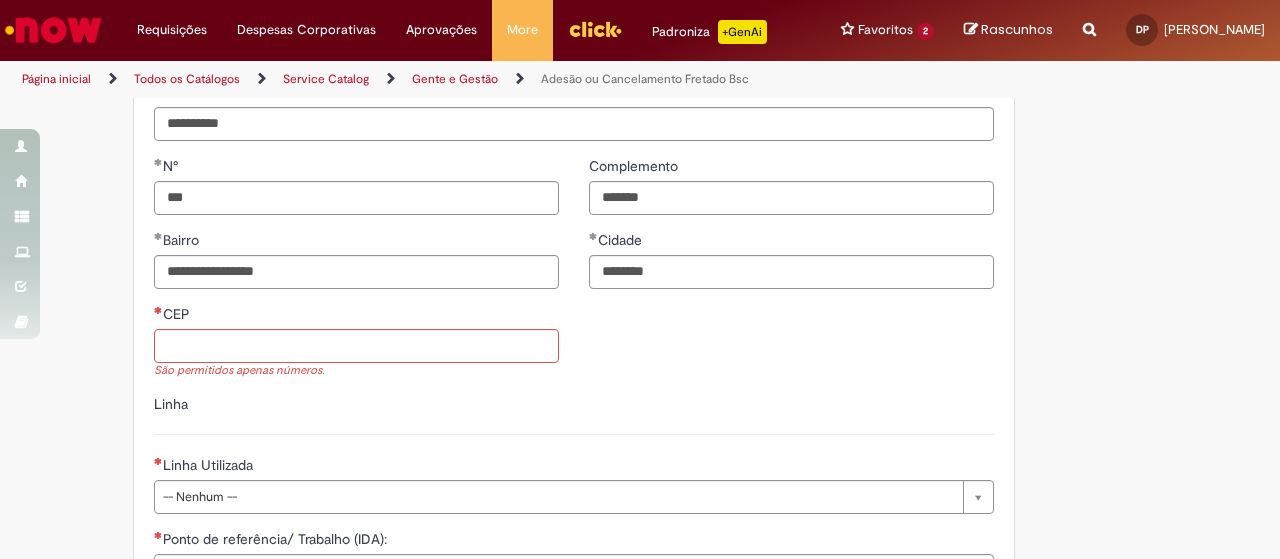 click on "**********" at bounding box center [574, 275] 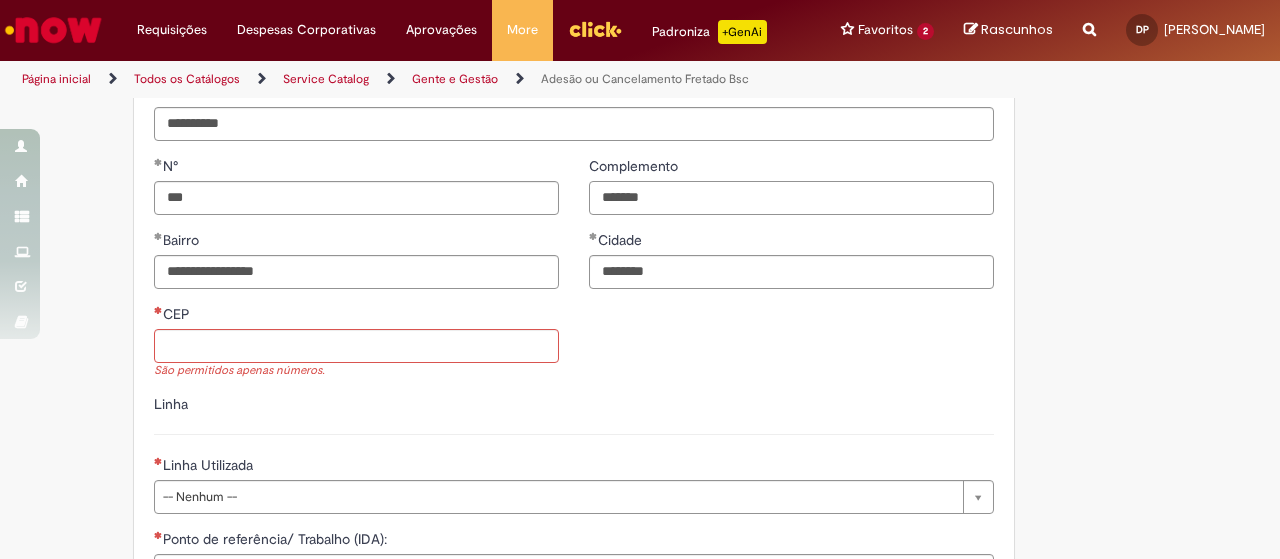 click on "*******" at bounding box center (791, 198) 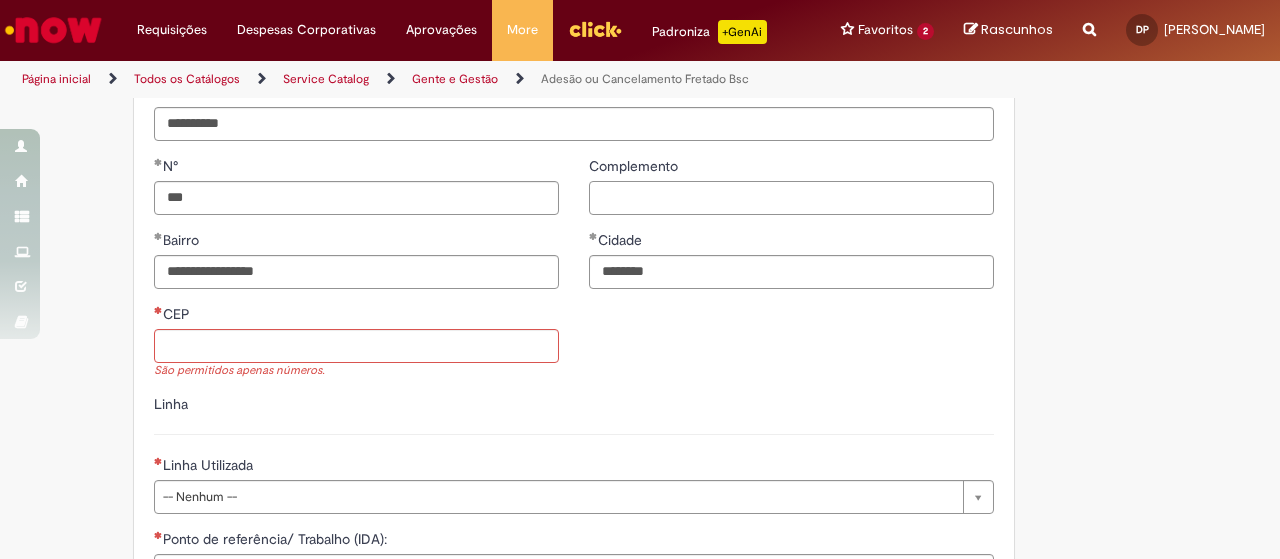 type 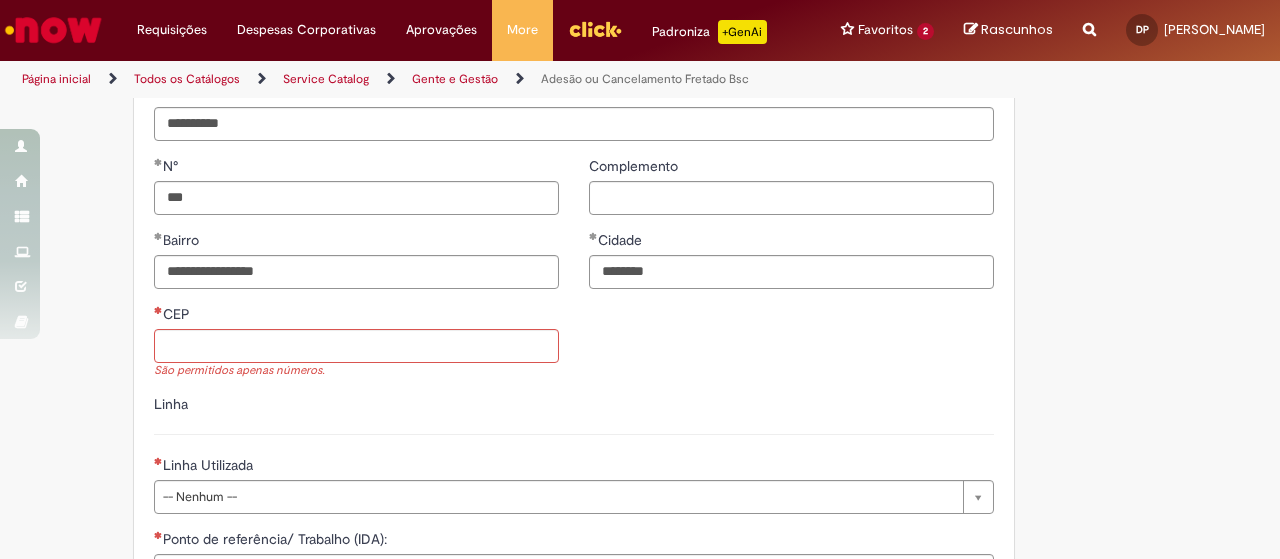 click on "**********" at bounding box center (574, 275) 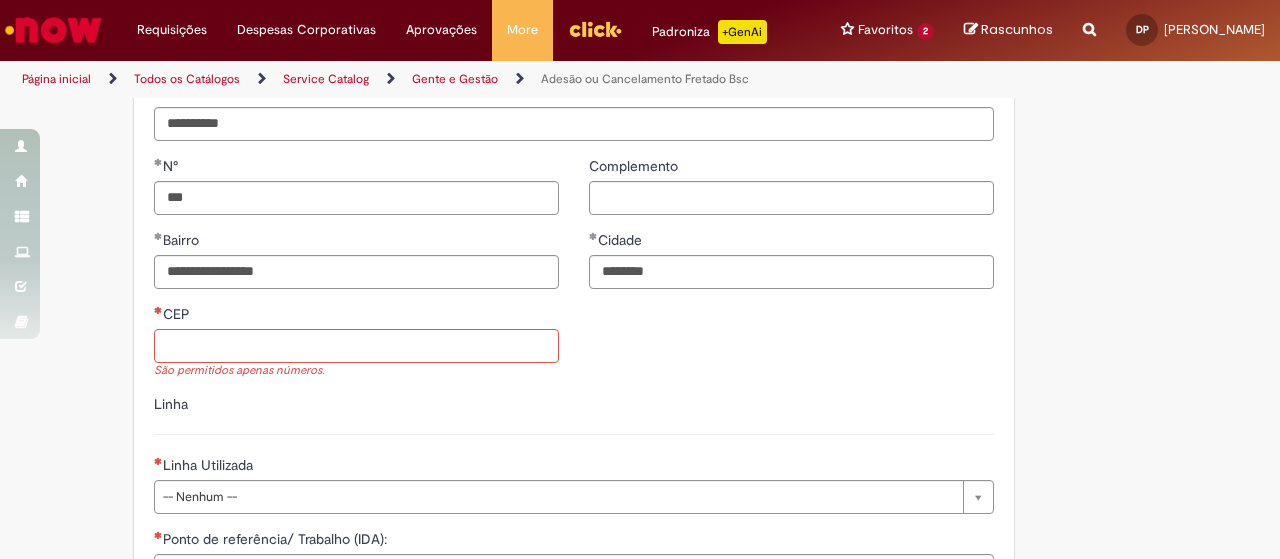 click on "CEP" at bounding box center [356, 346] 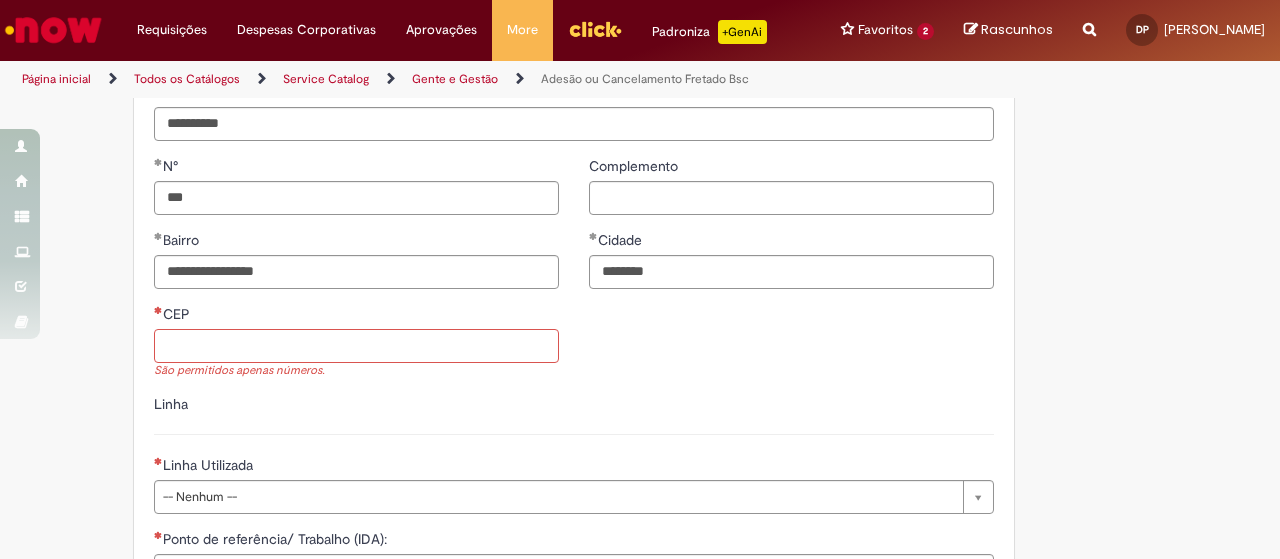 type on "*********" 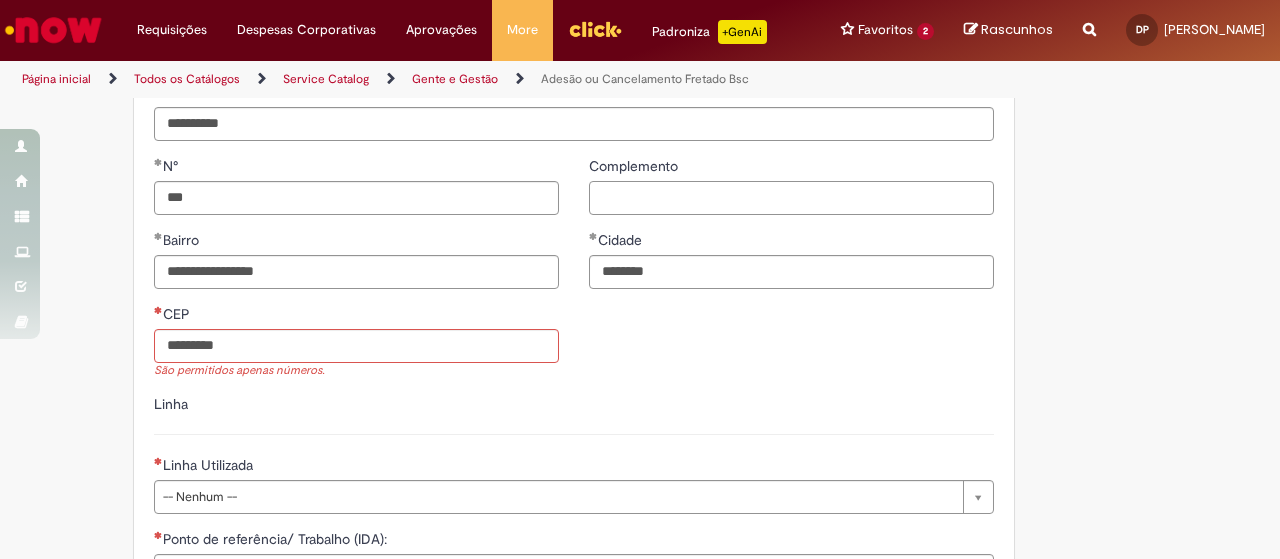 type 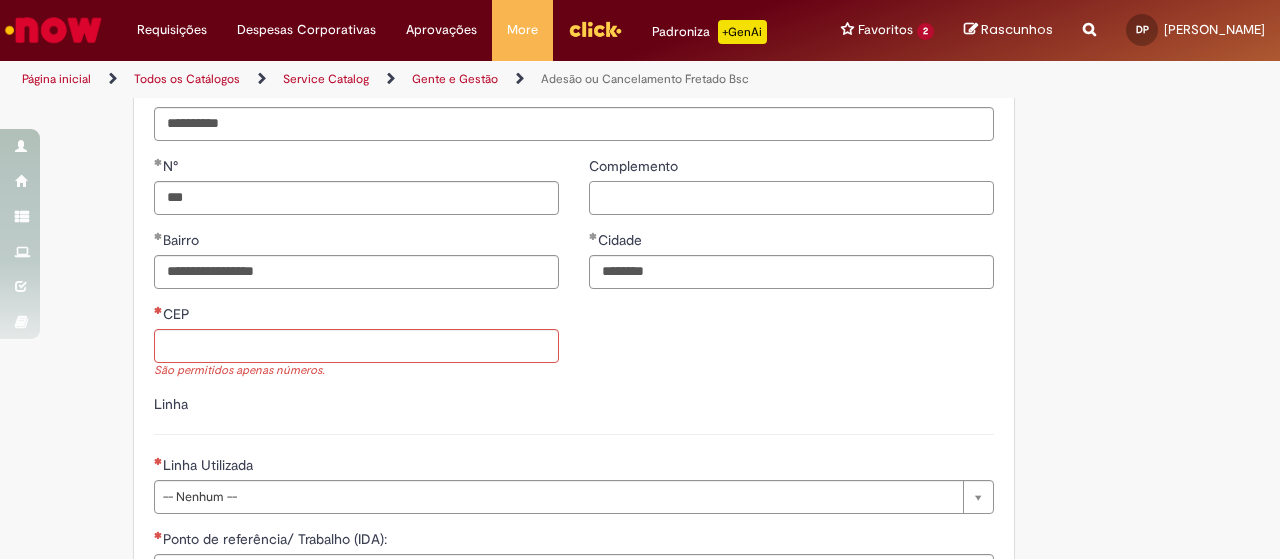type on "*******" 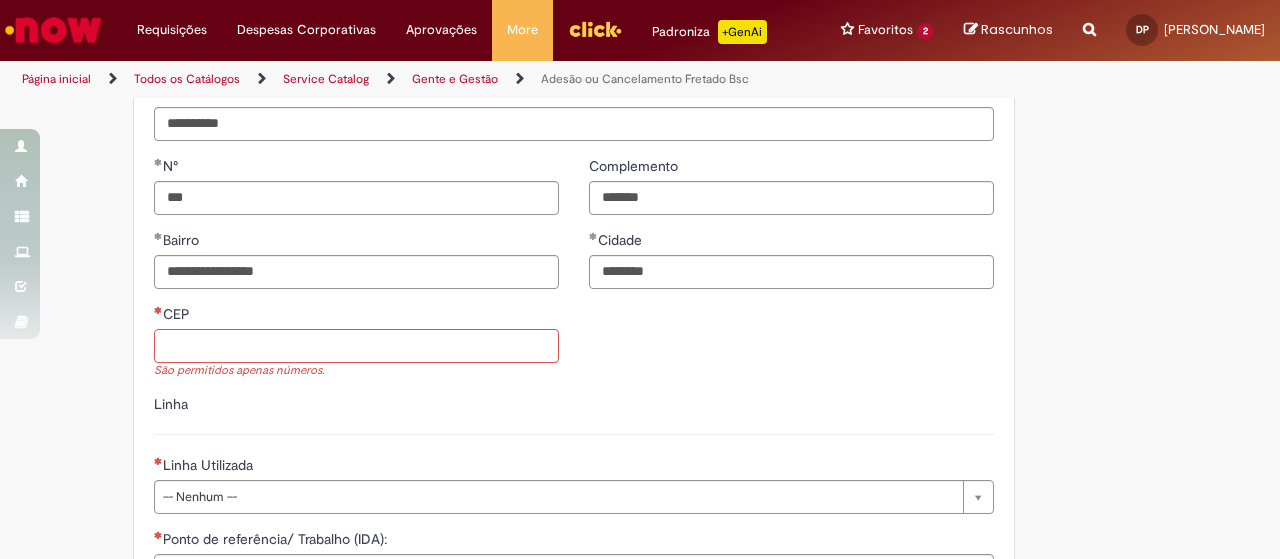 type on "*********" 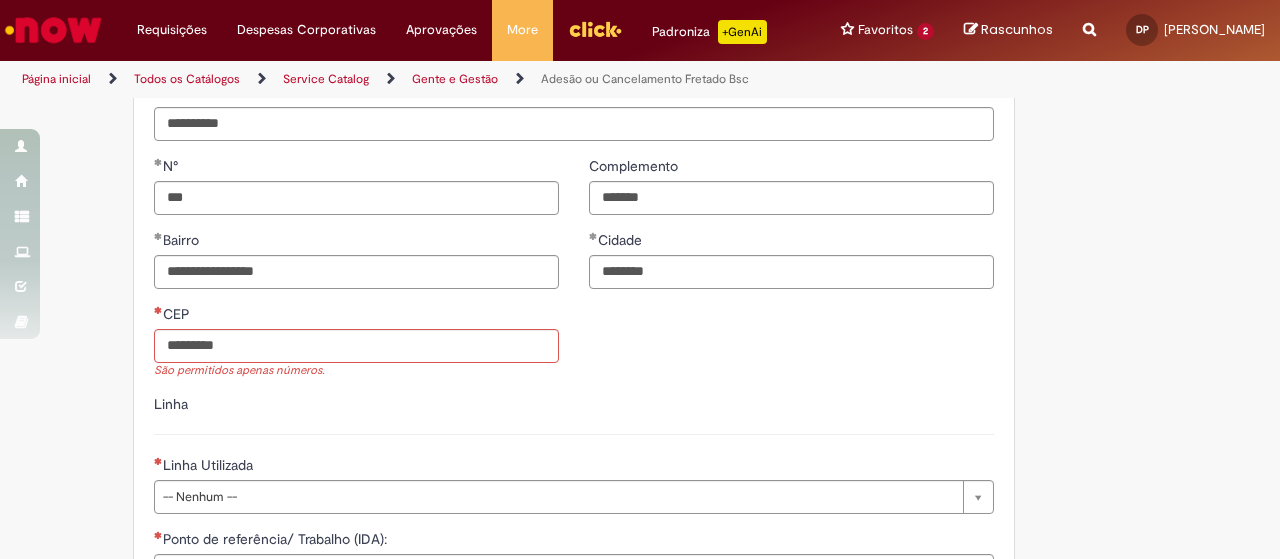 click on "**********" at bounding box center [574, 275] 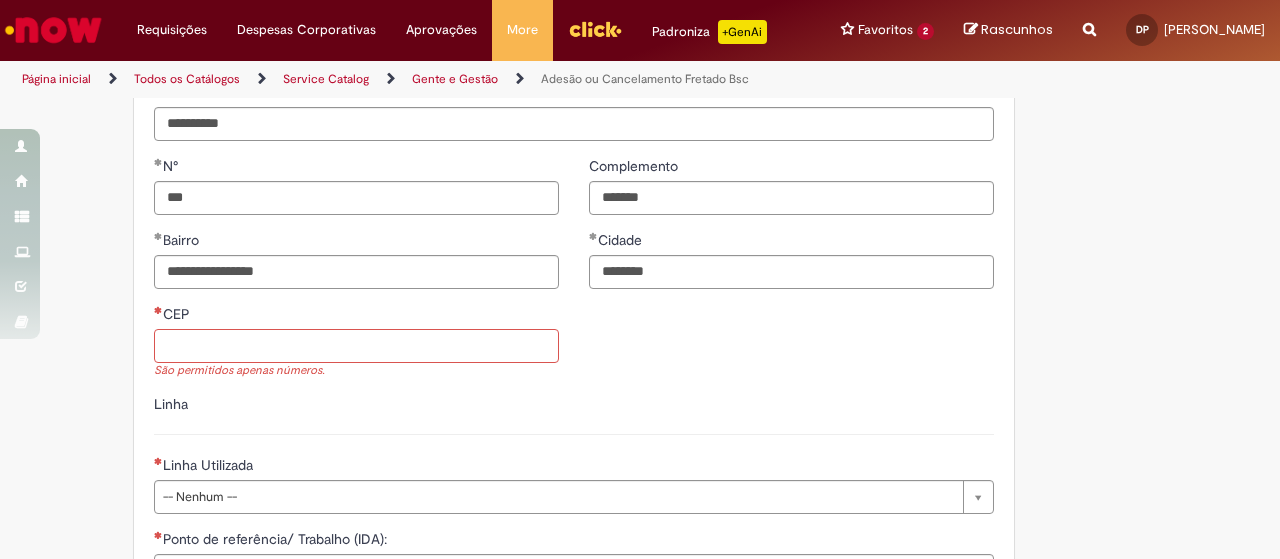click on "CEP" at bounding box center (356, 346) 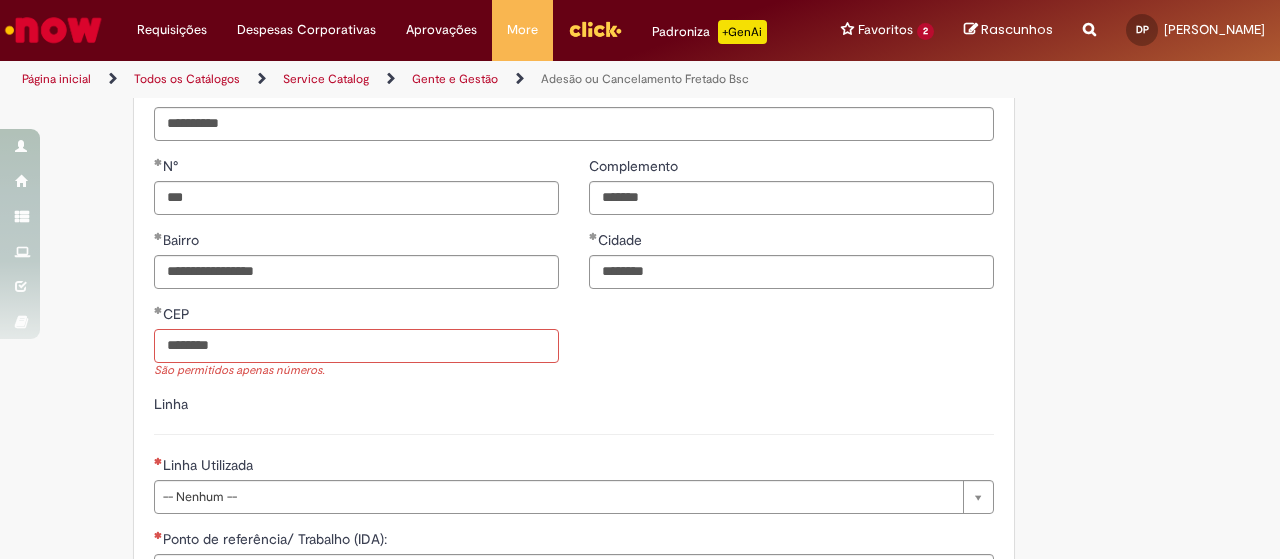 type on "********" 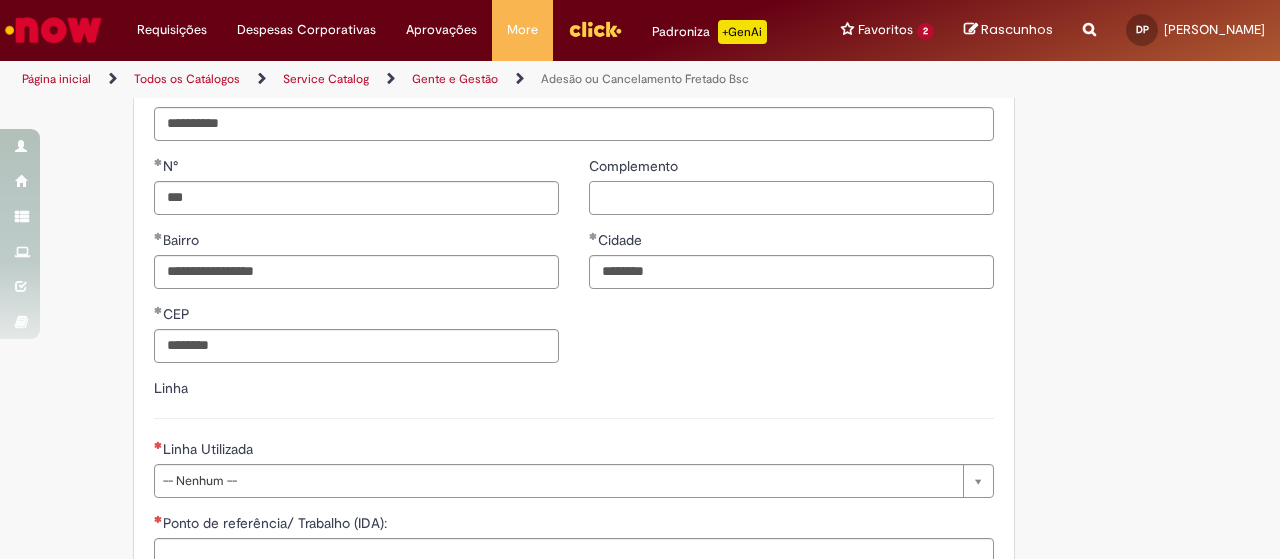 type 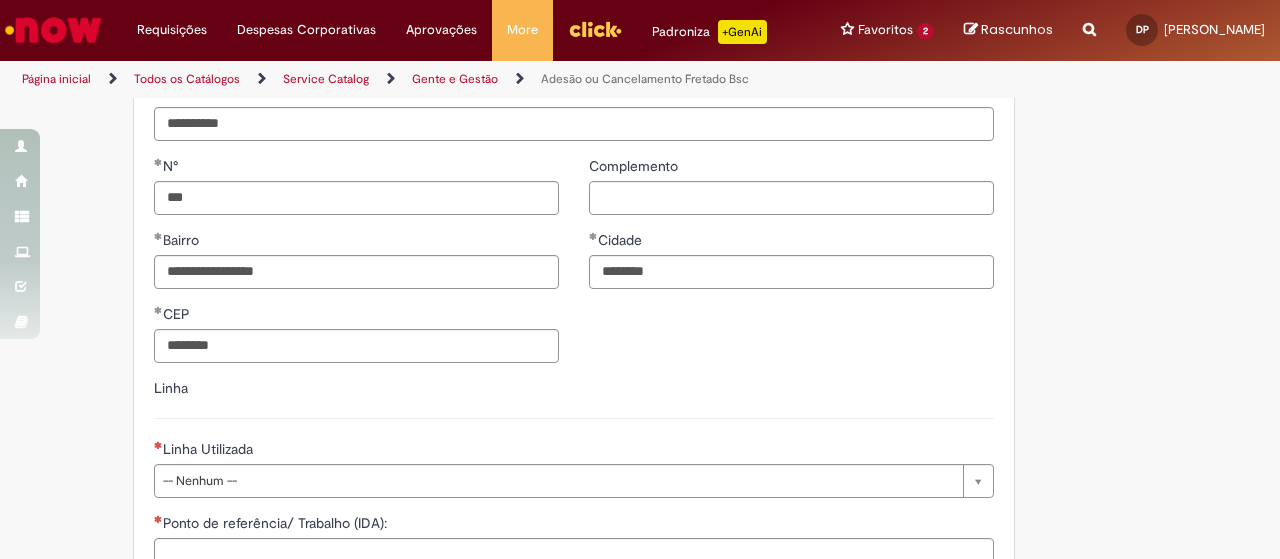 click on "**********" at bounding box center [574, 267] 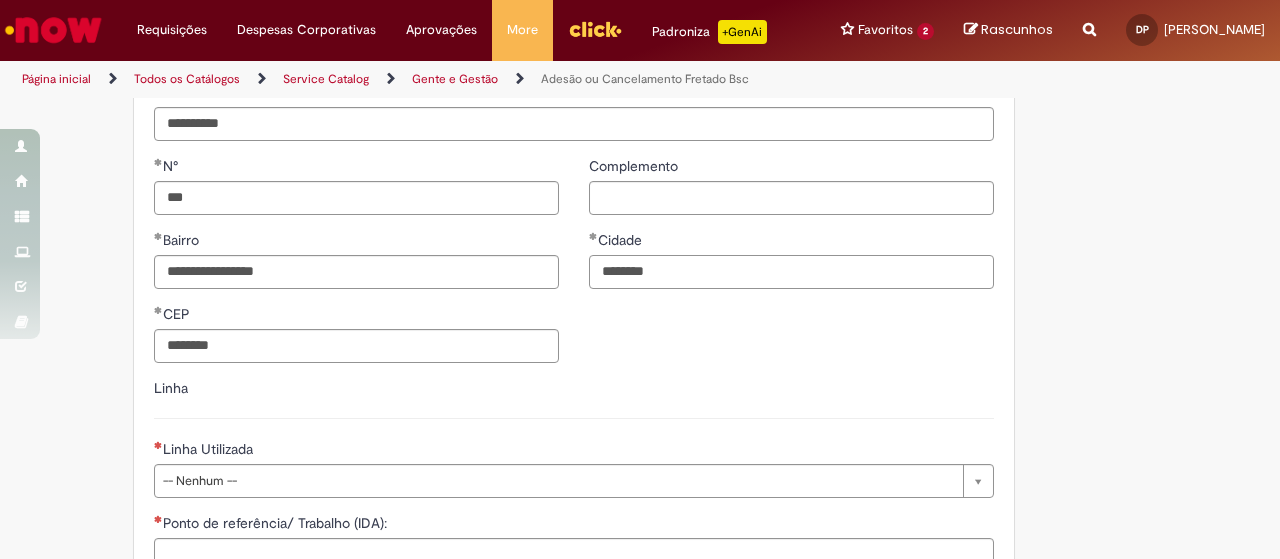 click on "********" at bounding box center [791, 272] 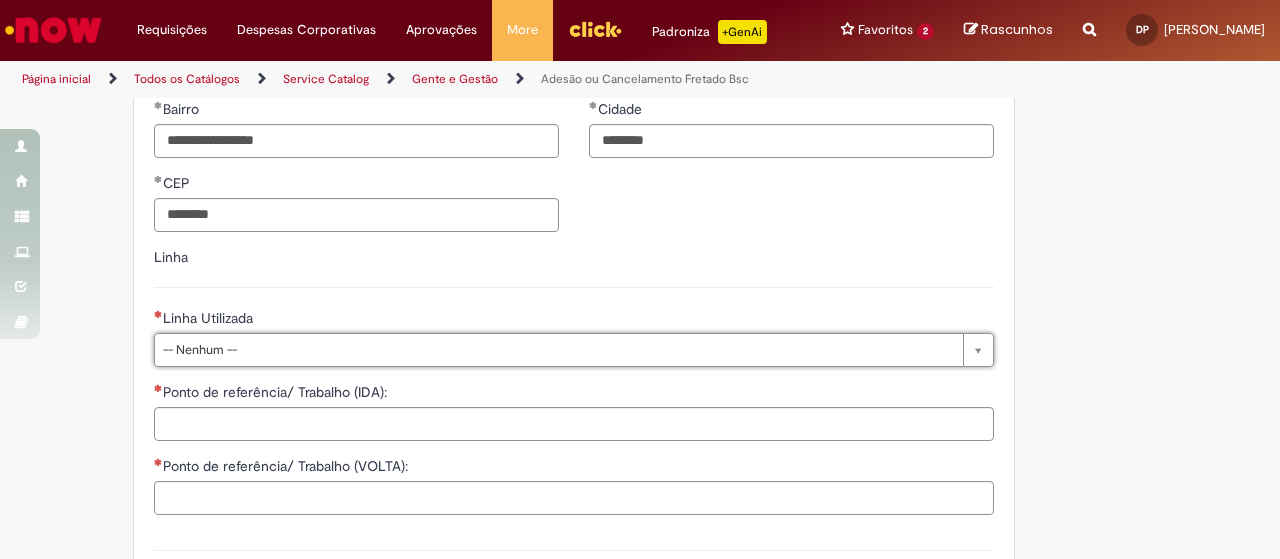 scroll, scrollTop: 1300, scrollLeft: 0, axis: vertical 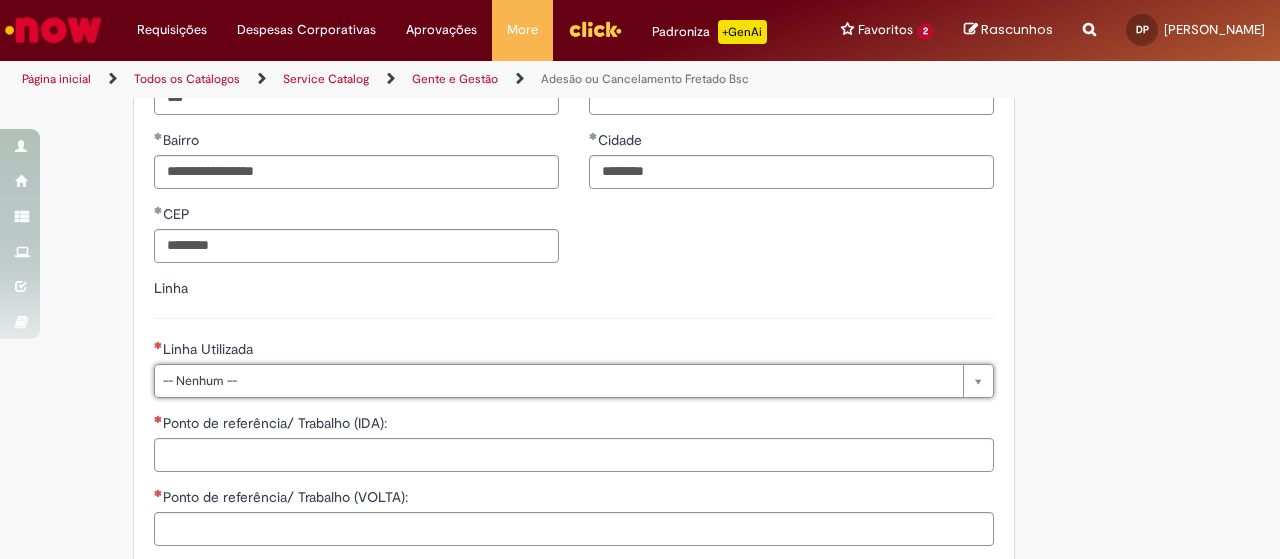 drag, startPoint x: 1168, startPoint y: 349, endPoint x: 688, endPoint y: 261, distance: 488 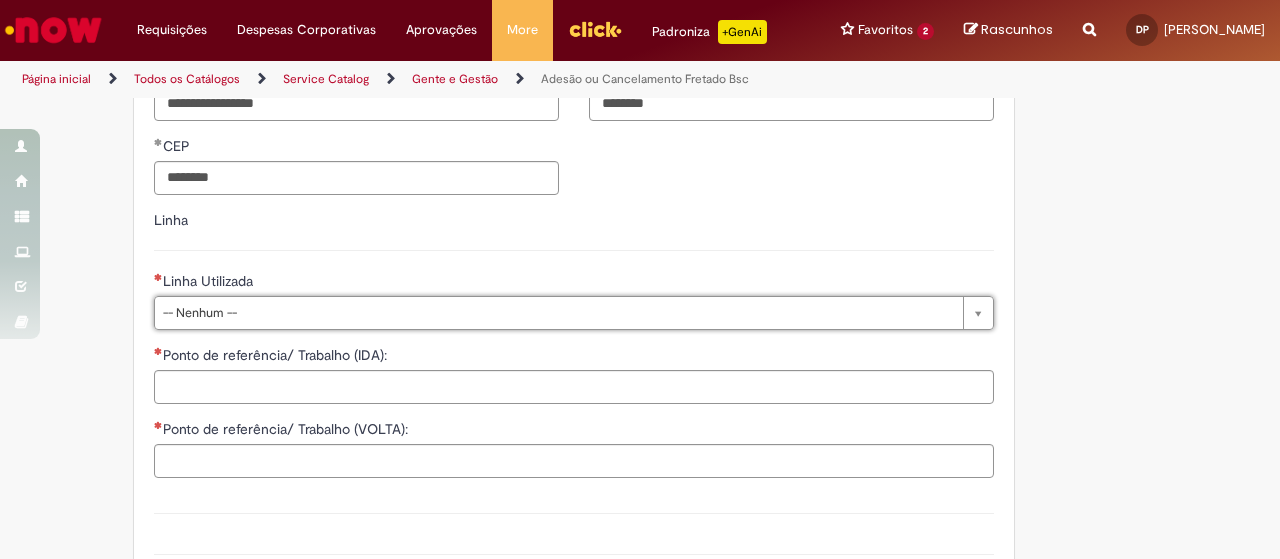 scroll, scrollTop: 1400, scrollLeft: 0, axis: vertical 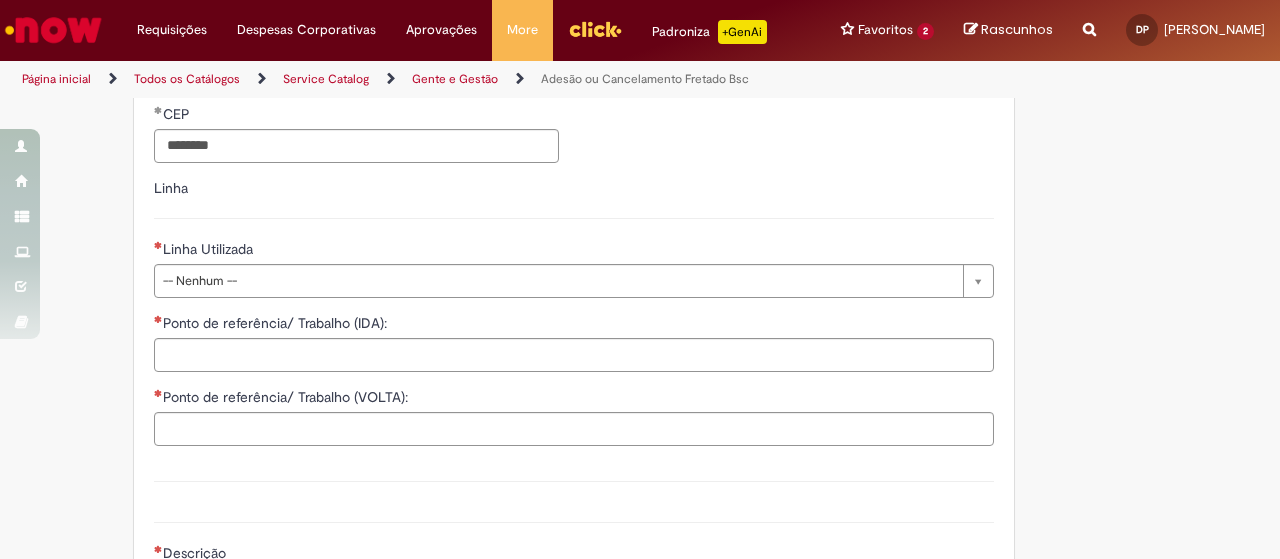click on "**********" at bounding box center [640, -229] 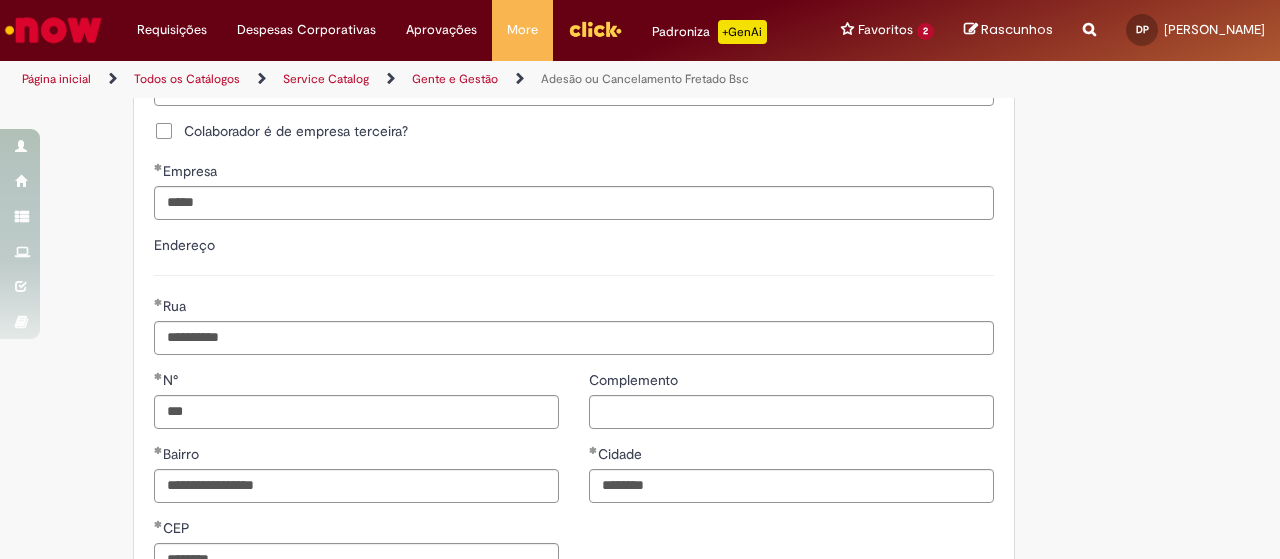 scroll, scrollTop: 900, scrollLeft: 0, axis: vertical 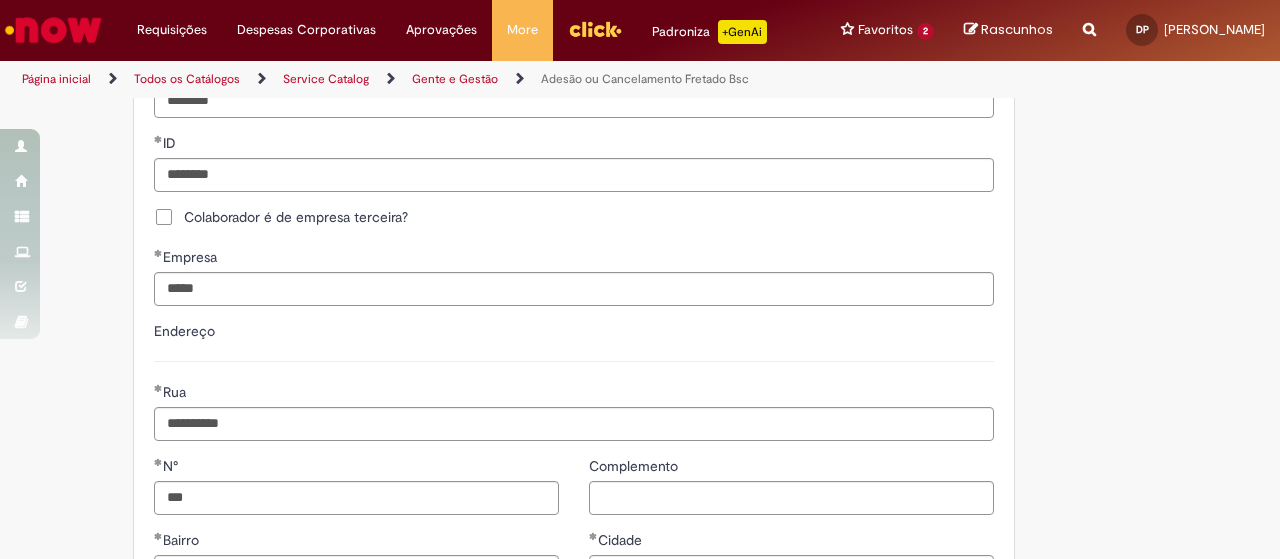 click on "Colaborador é de empresa terceira?" at bounding box center (574, 219) 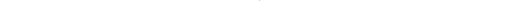 scroll, scrollTop: 1677, scrollLeft: 0, axis: vertical 